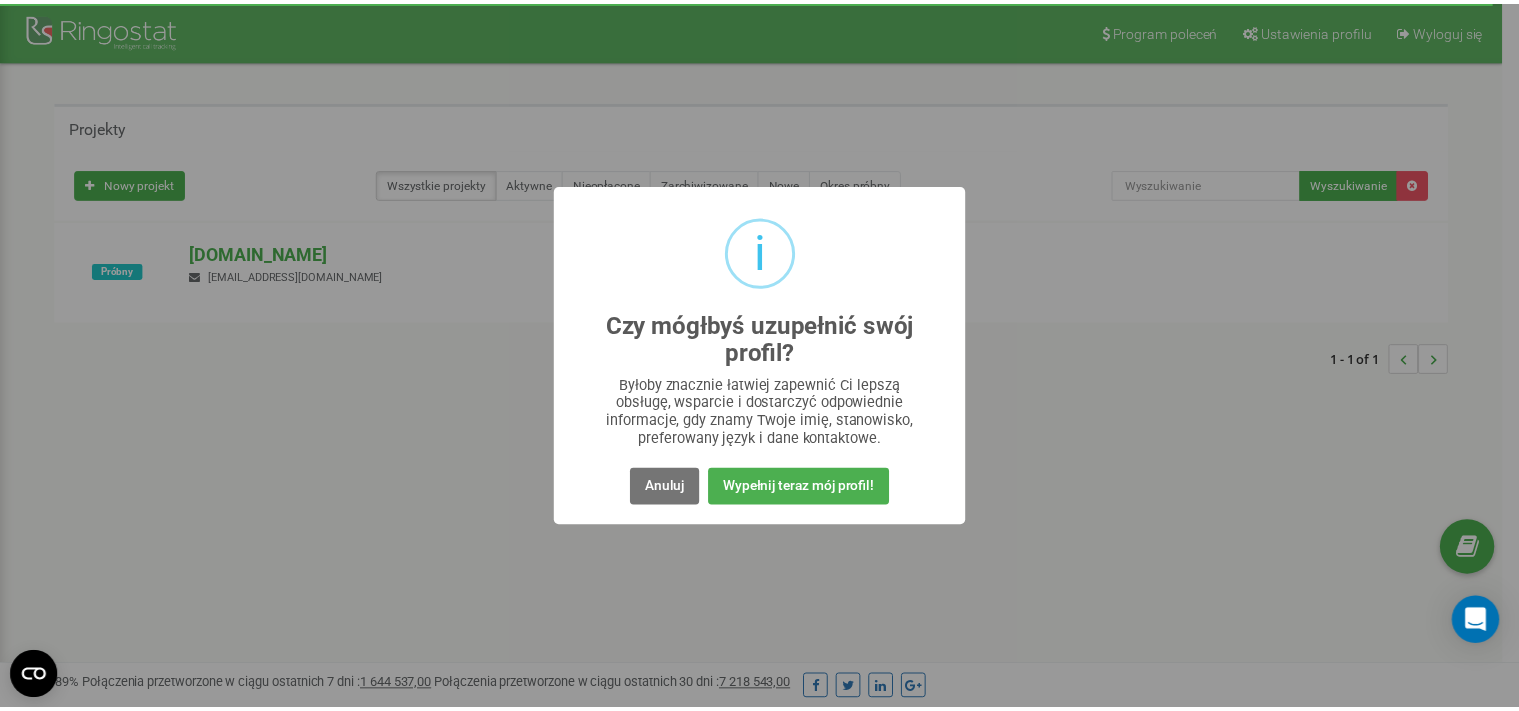 scroll, scrollTop: 0, scrollLeft: 0, axis: both 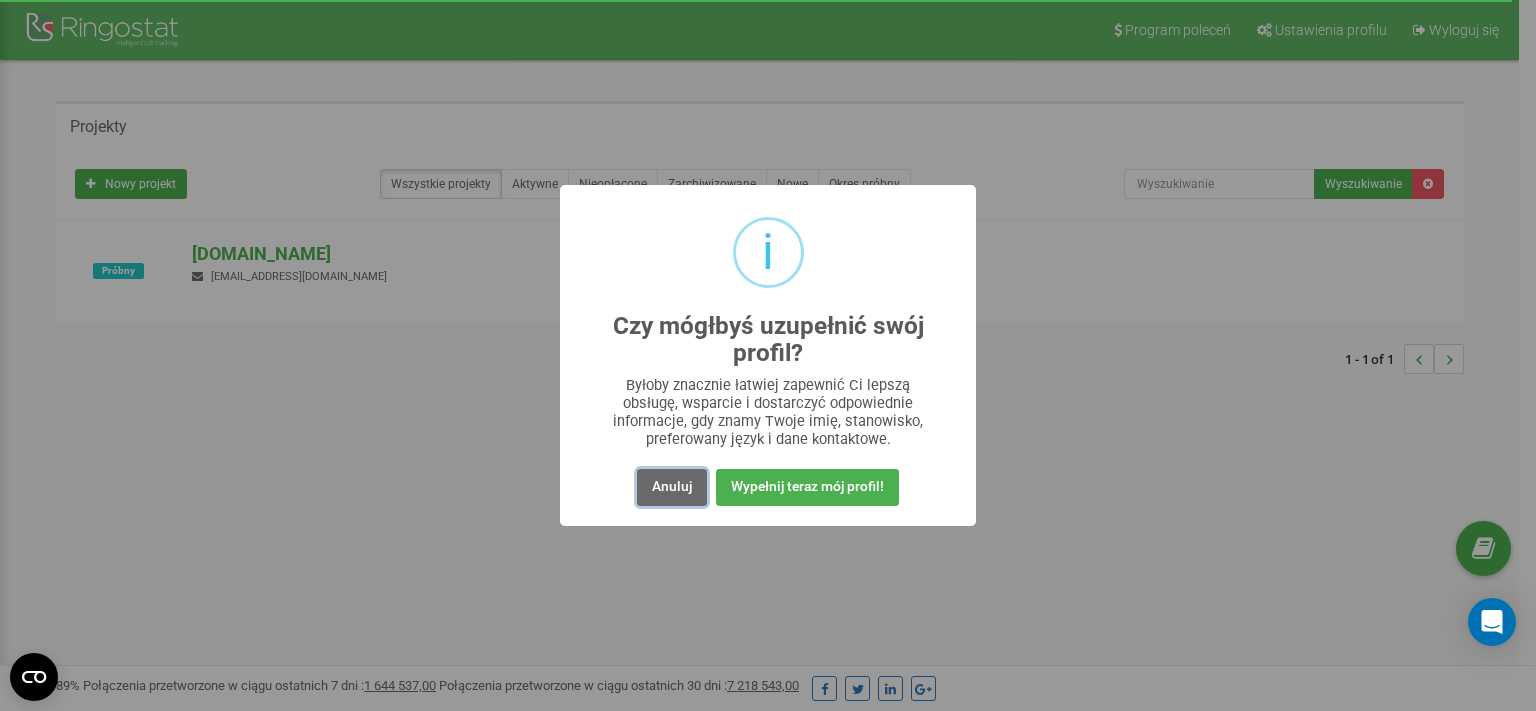 click on "Anuluj" at bounding box center (672, 487) 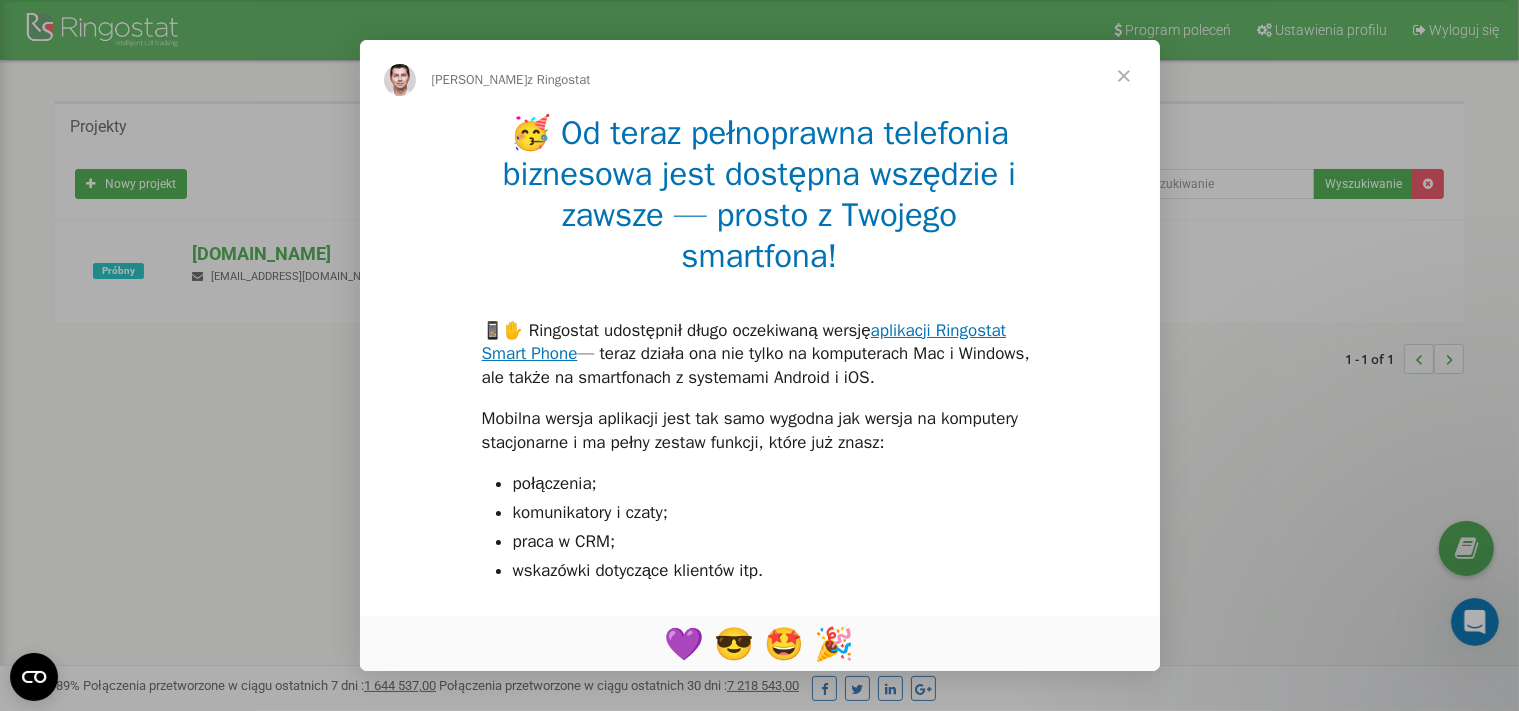 scroll, scrollTop: 0, scrollLeft: 0, axis: both 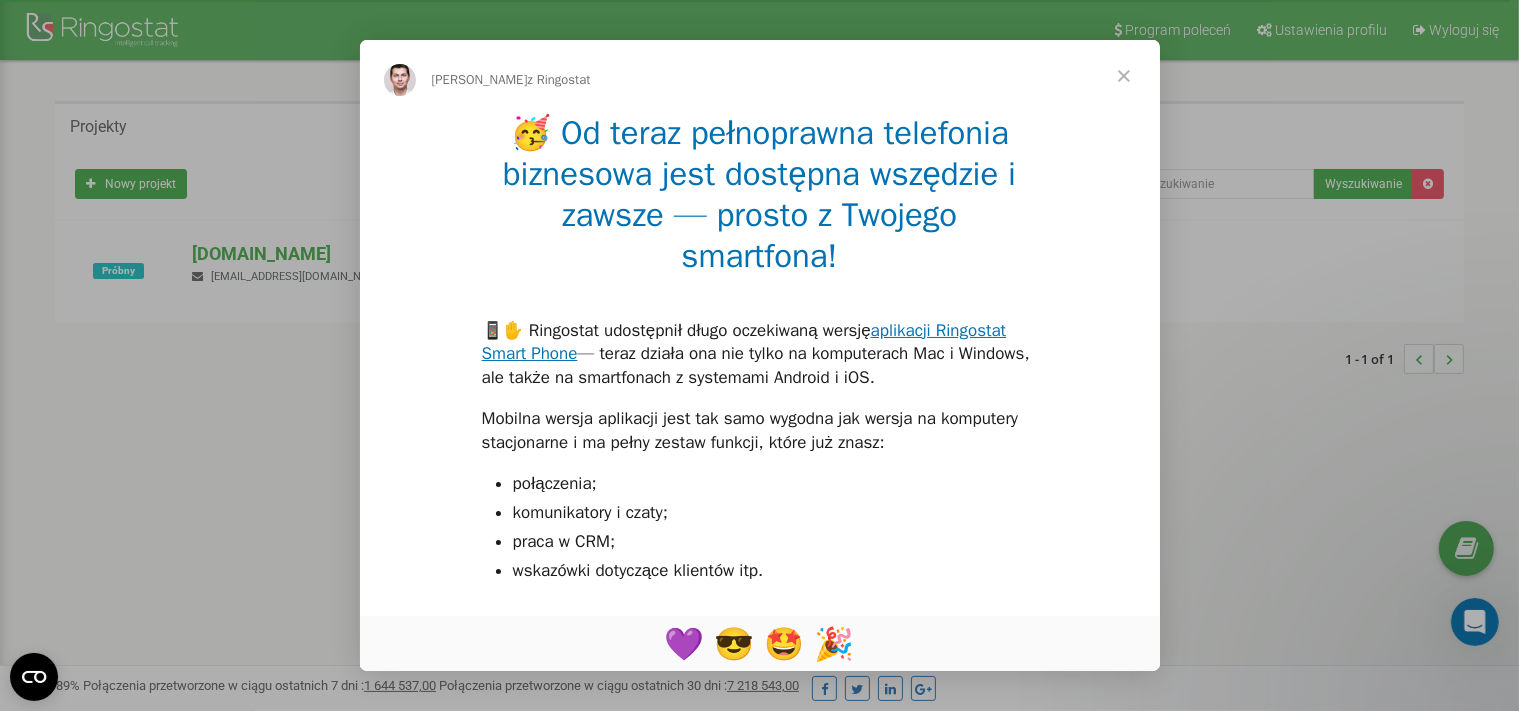 click at bounding box center [1124, 76] 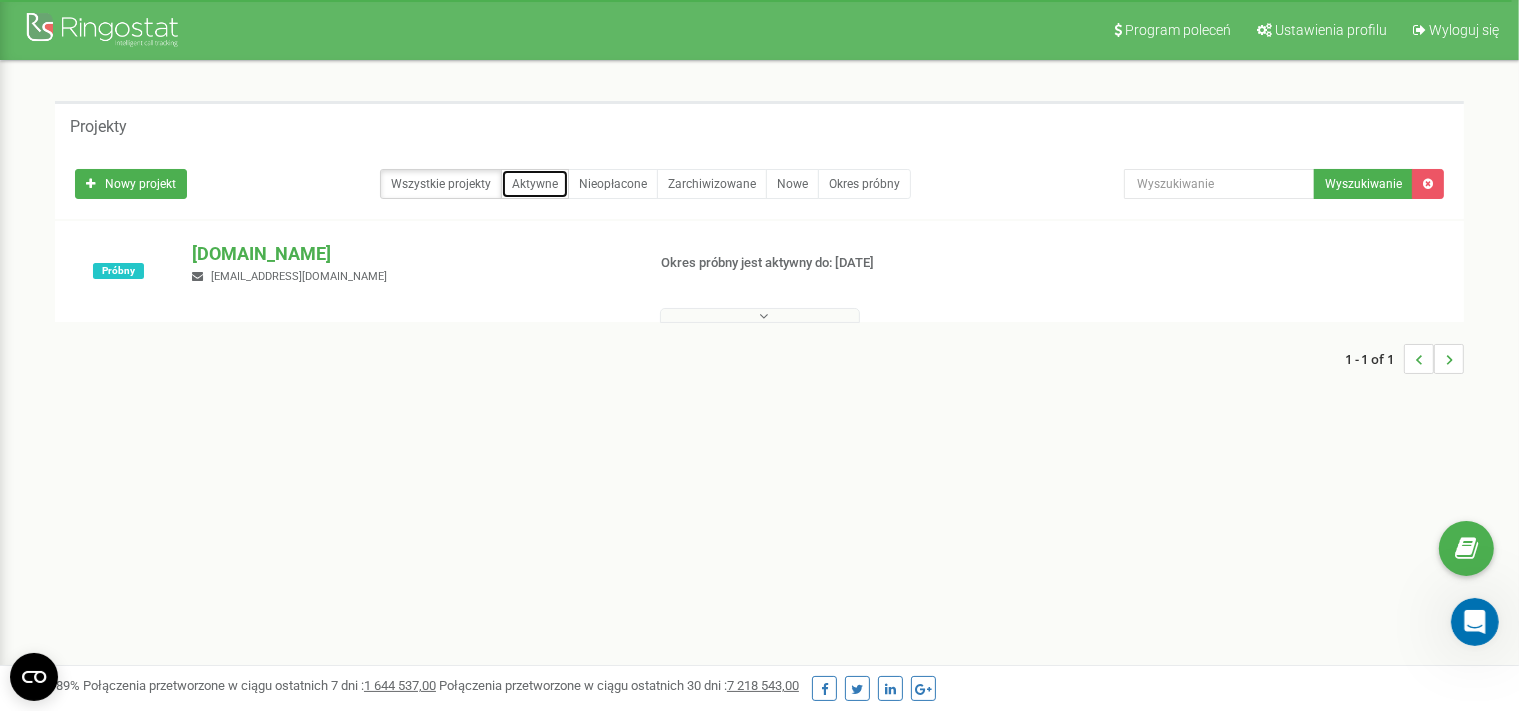 click on "Aktywne" at bounding box center [535, 184] 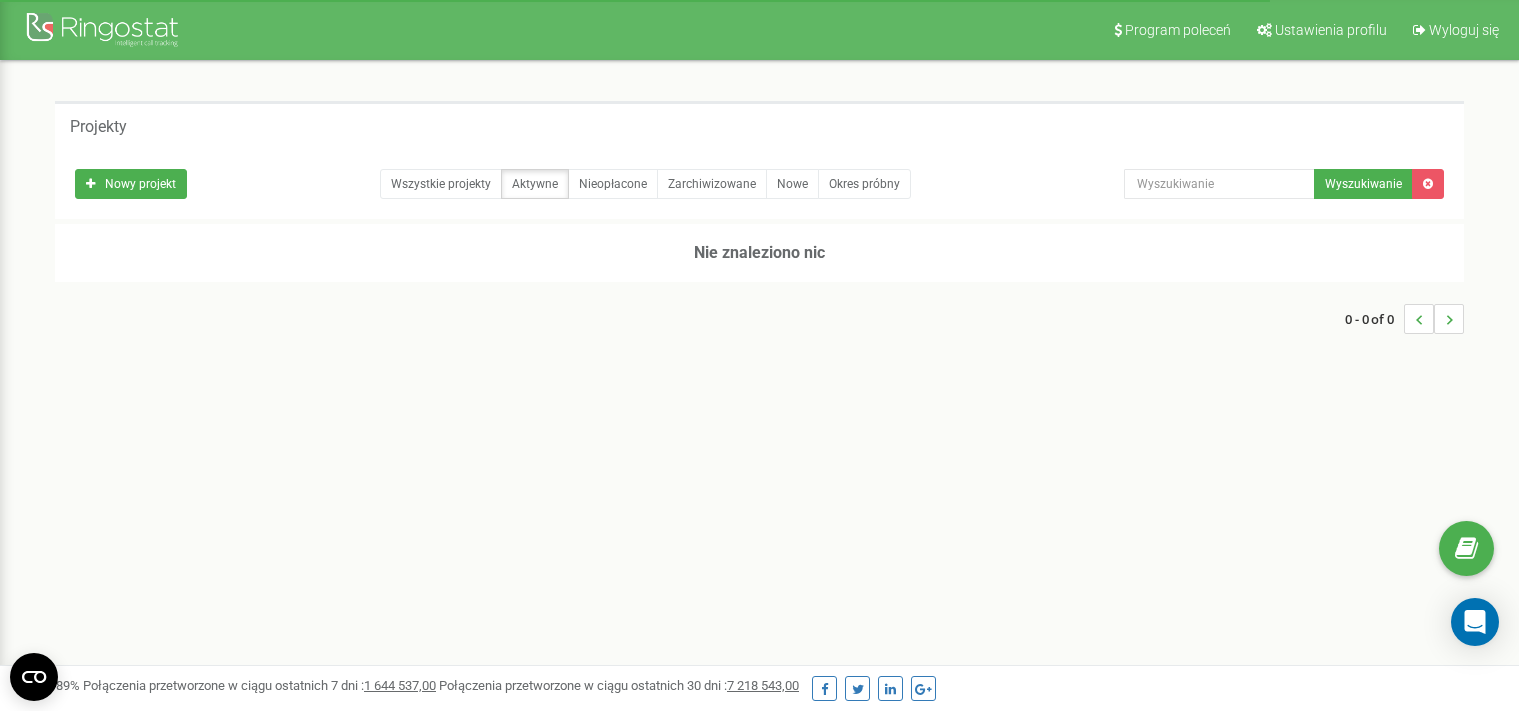 scroll, scrollTop: 0, scrollLeft: 0, axis: both 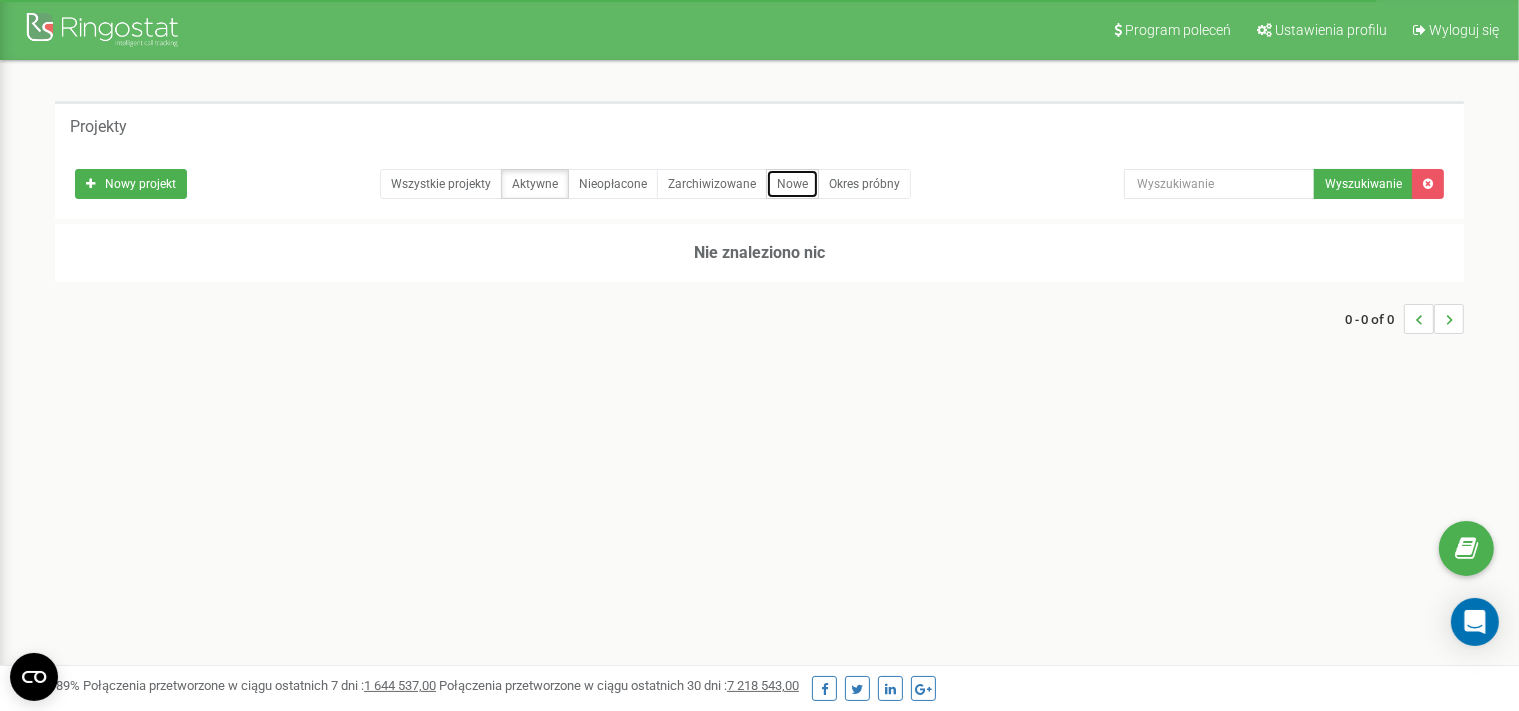 click on "Nowe" at bounding box center (792, 184) 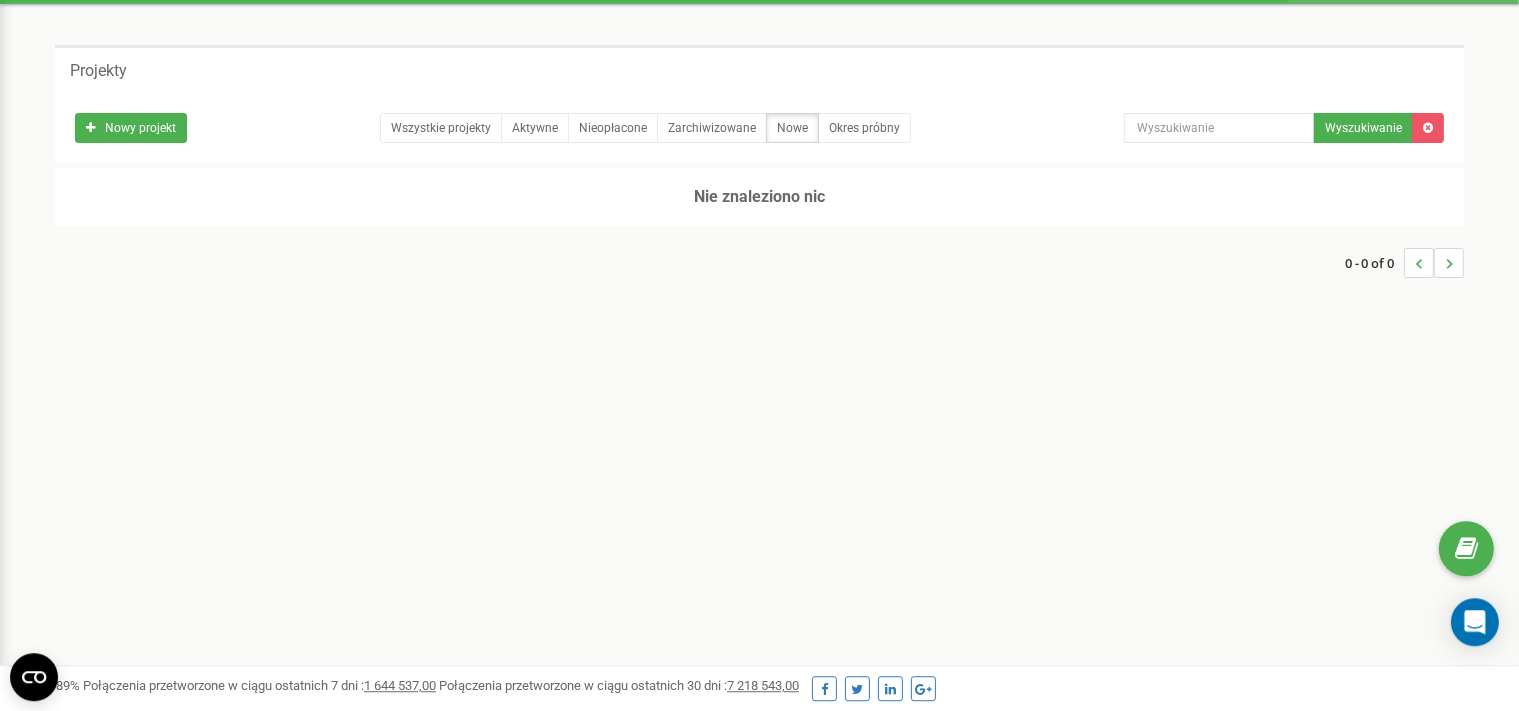 scroll, scrollTop: 0, scrollLeft: 0, axis: both 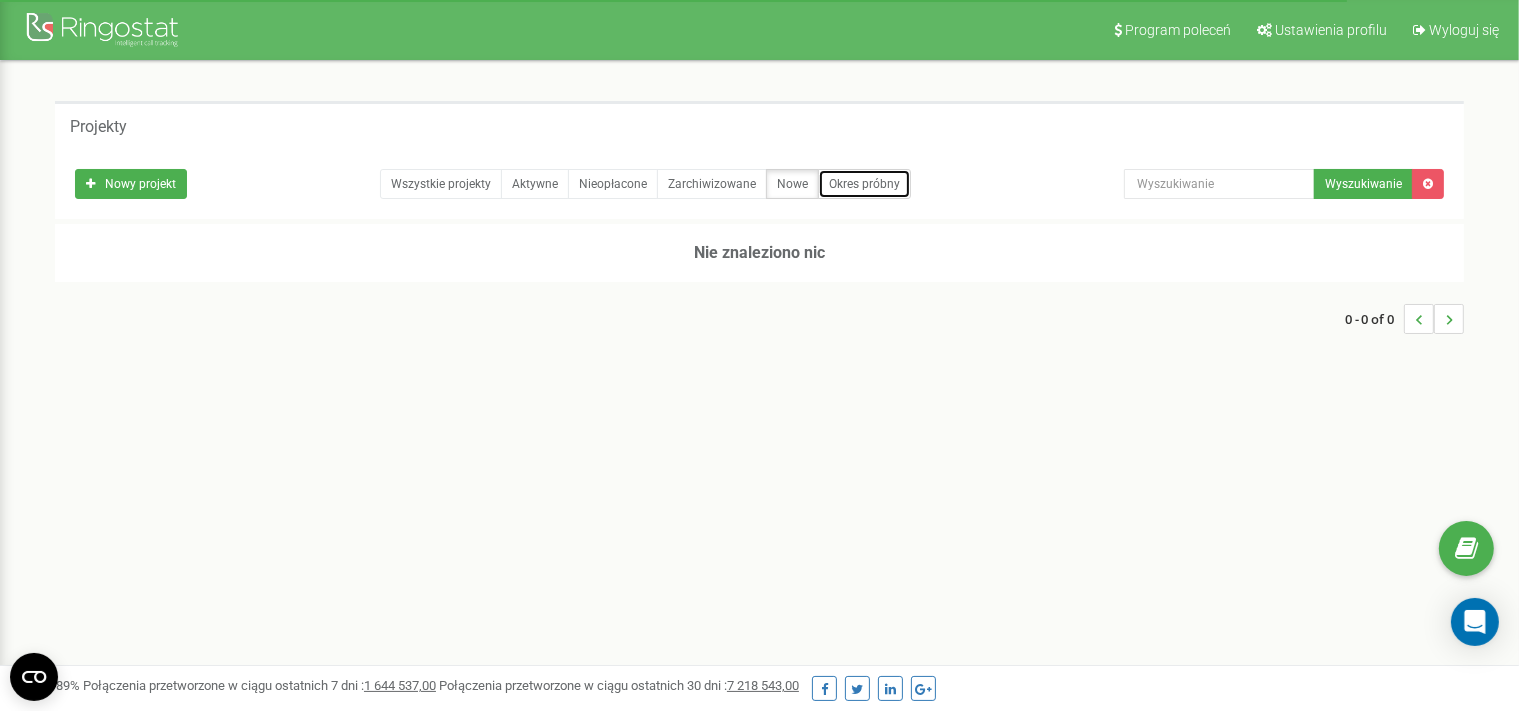 click on "Okres próbny" at bounding box center [864, 184] 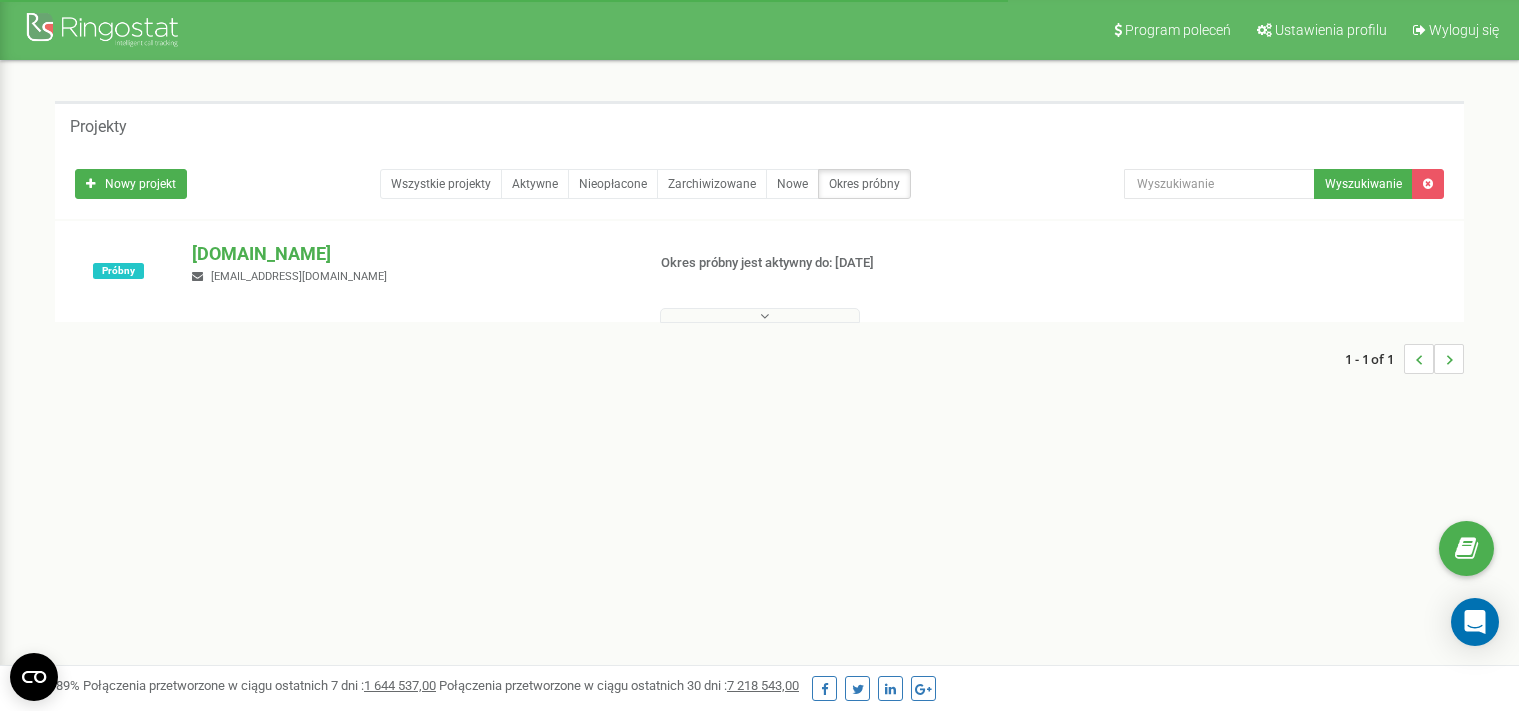scroll, scrollTop: 0, scrollLeft: 0, axis: both 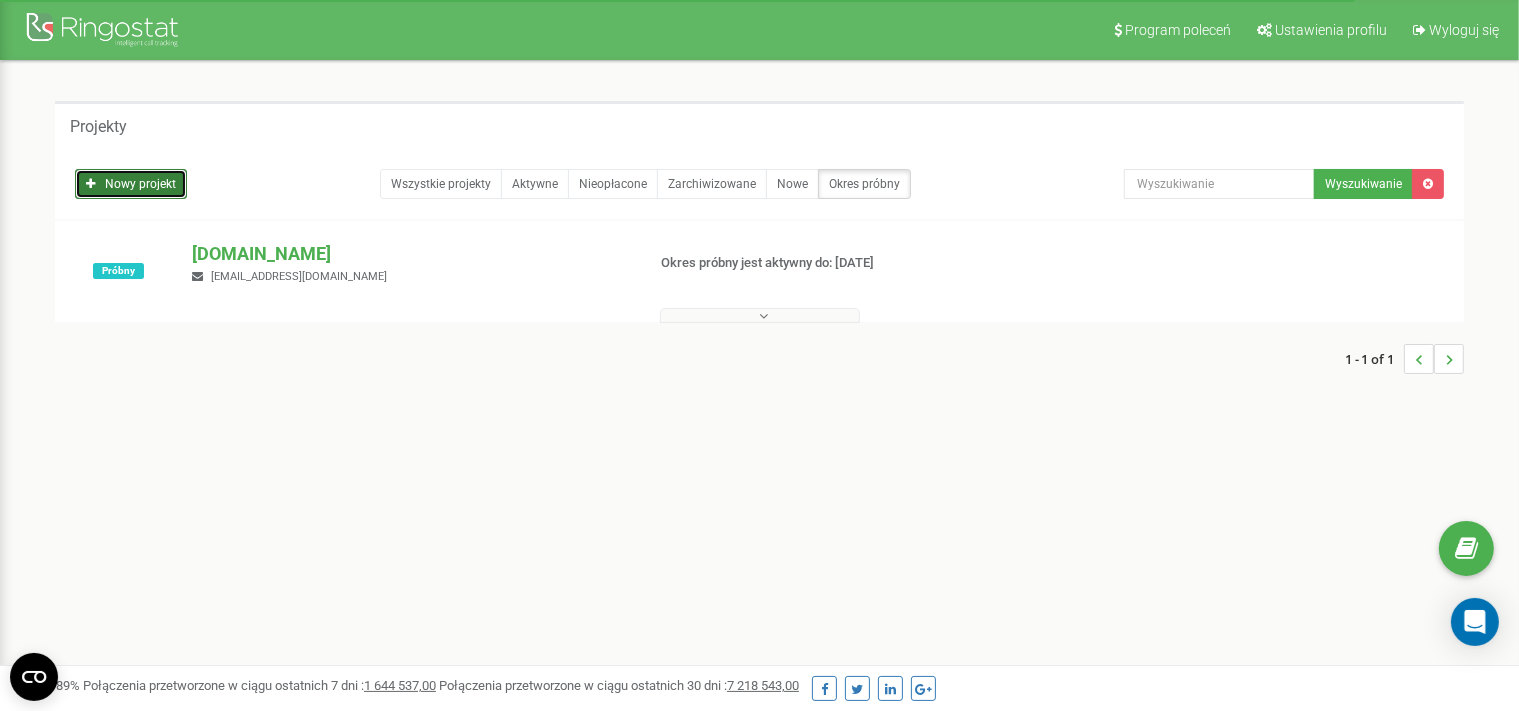 click on "Nowy projekt" at bounding box center [131, 184] 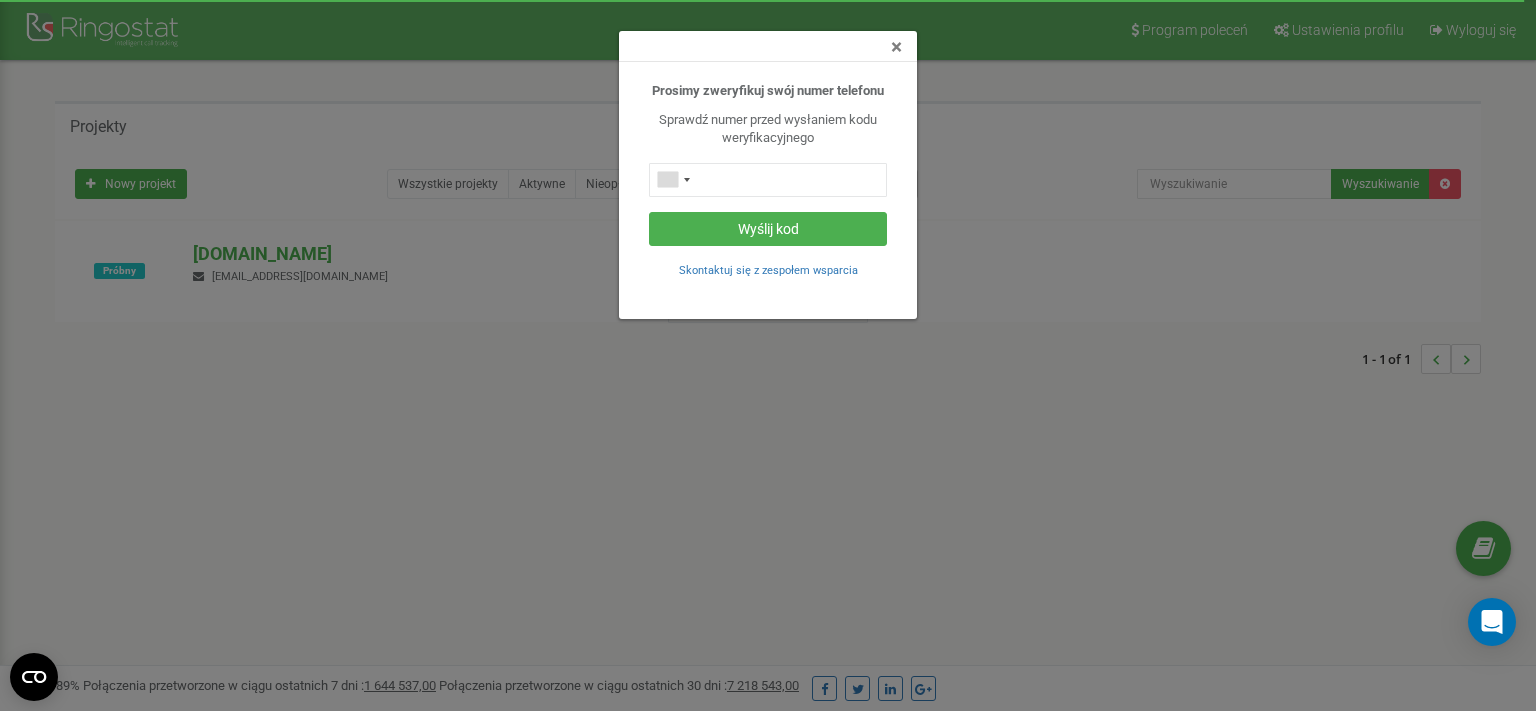 click on "×" at bounding box center [896, 47] 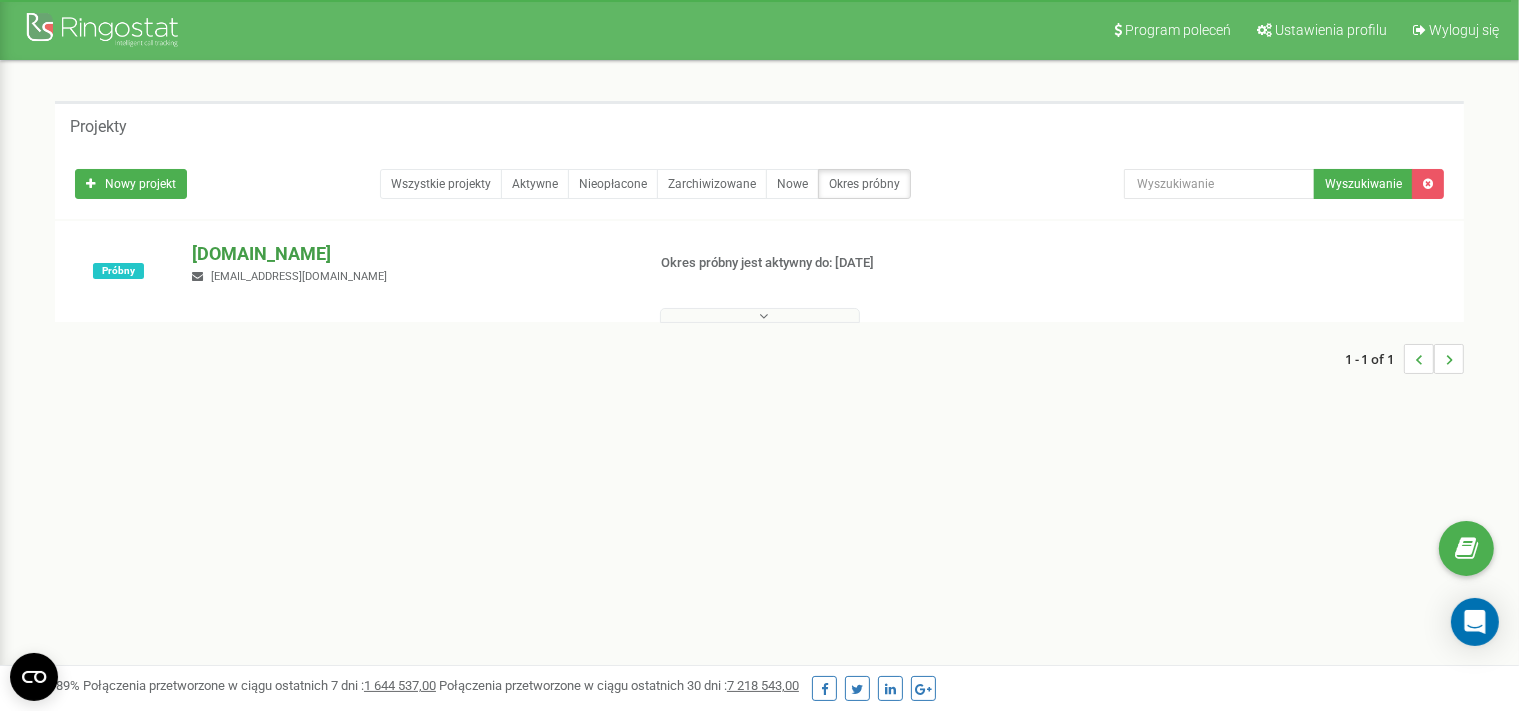 click on "[DOMAIN_NAME]" at bounding box center (410, 254) 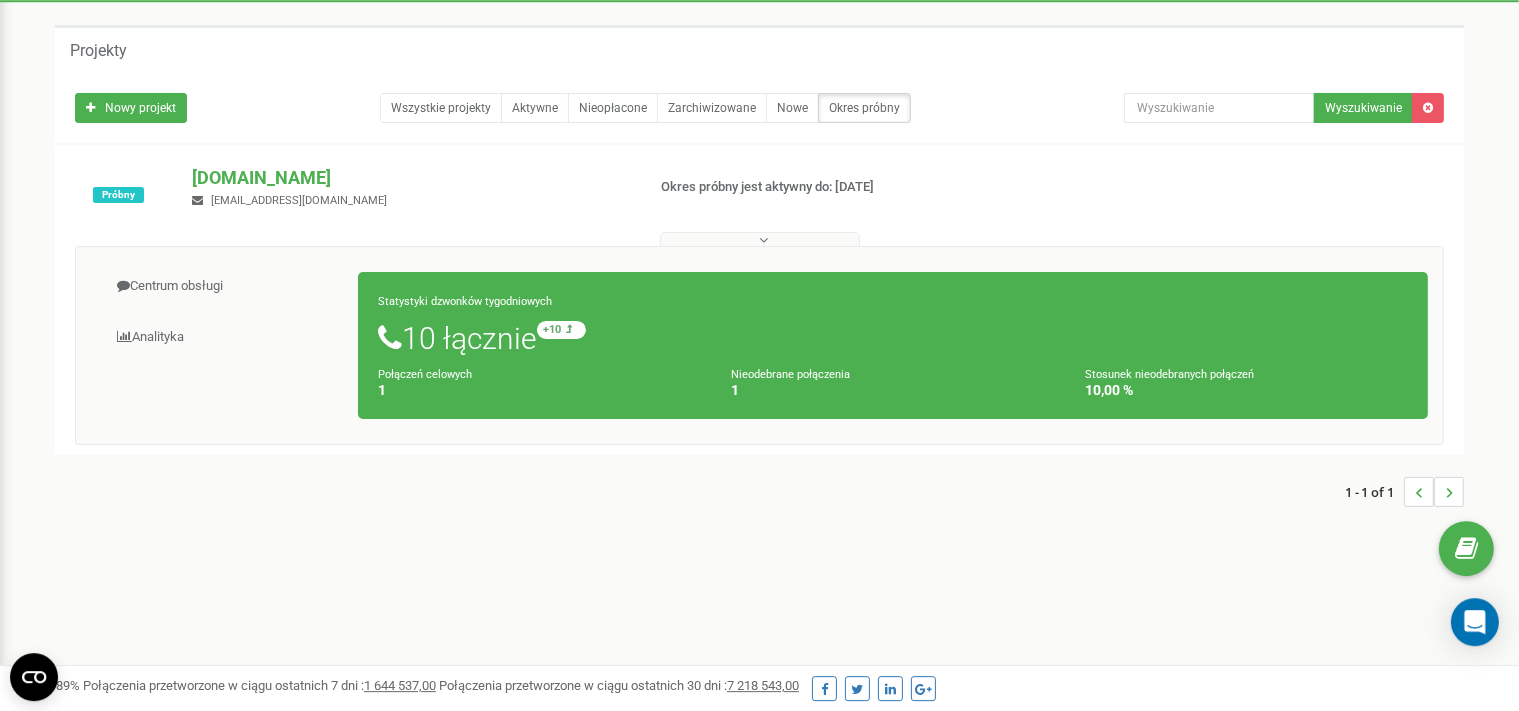scroll, scrollTop: 0, scrollLeft: 0, axis: both 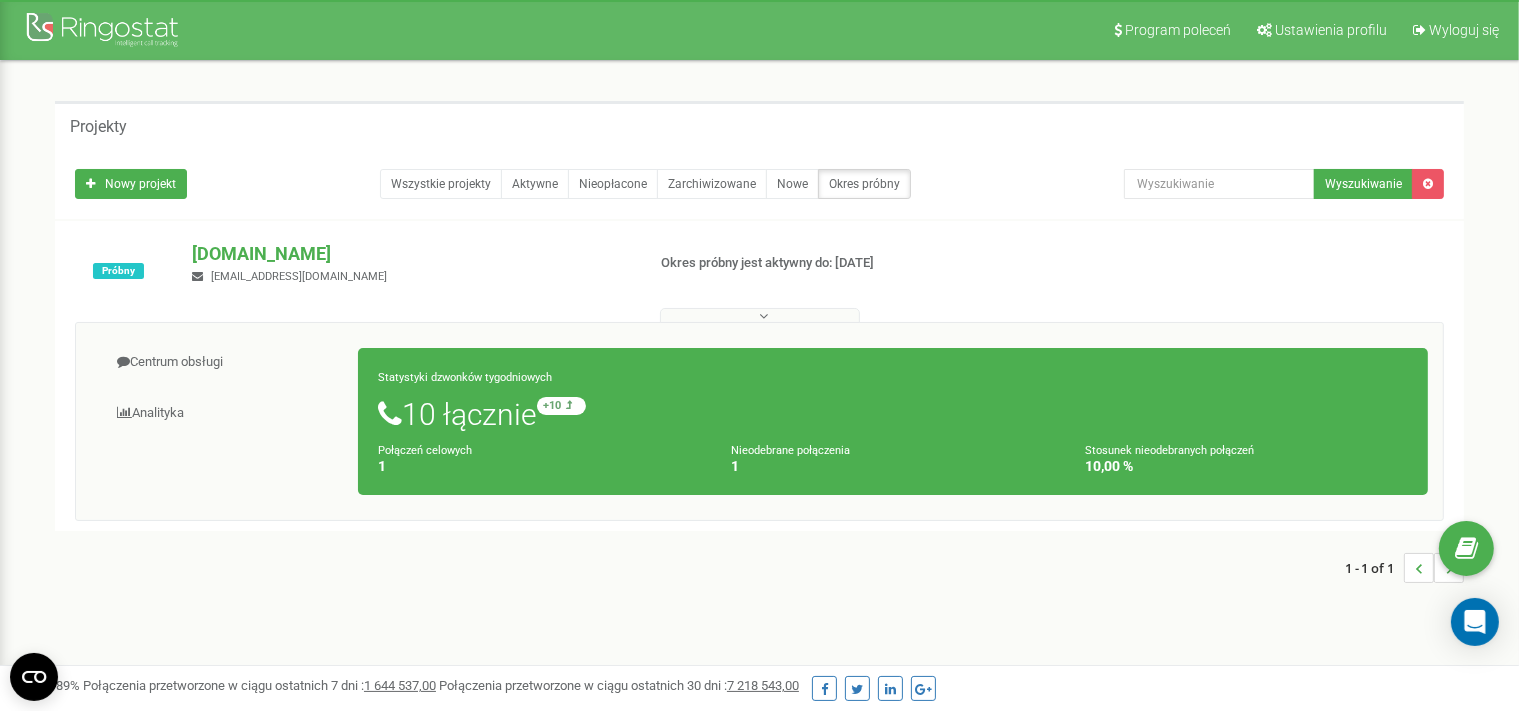 click on "Połączeń celowych
1" at bounding box center [539, 458] 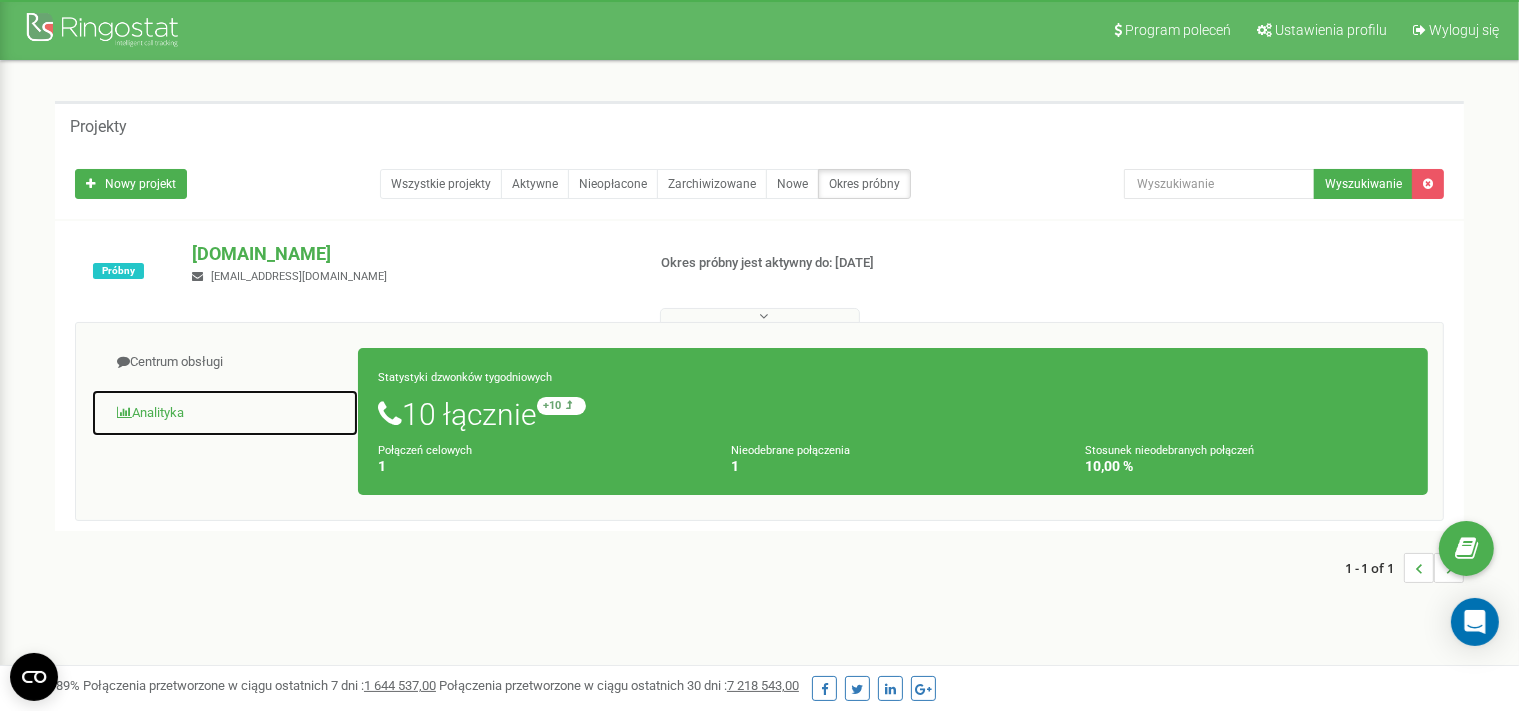 click on "Analityka" at bounding box center [225, 413] 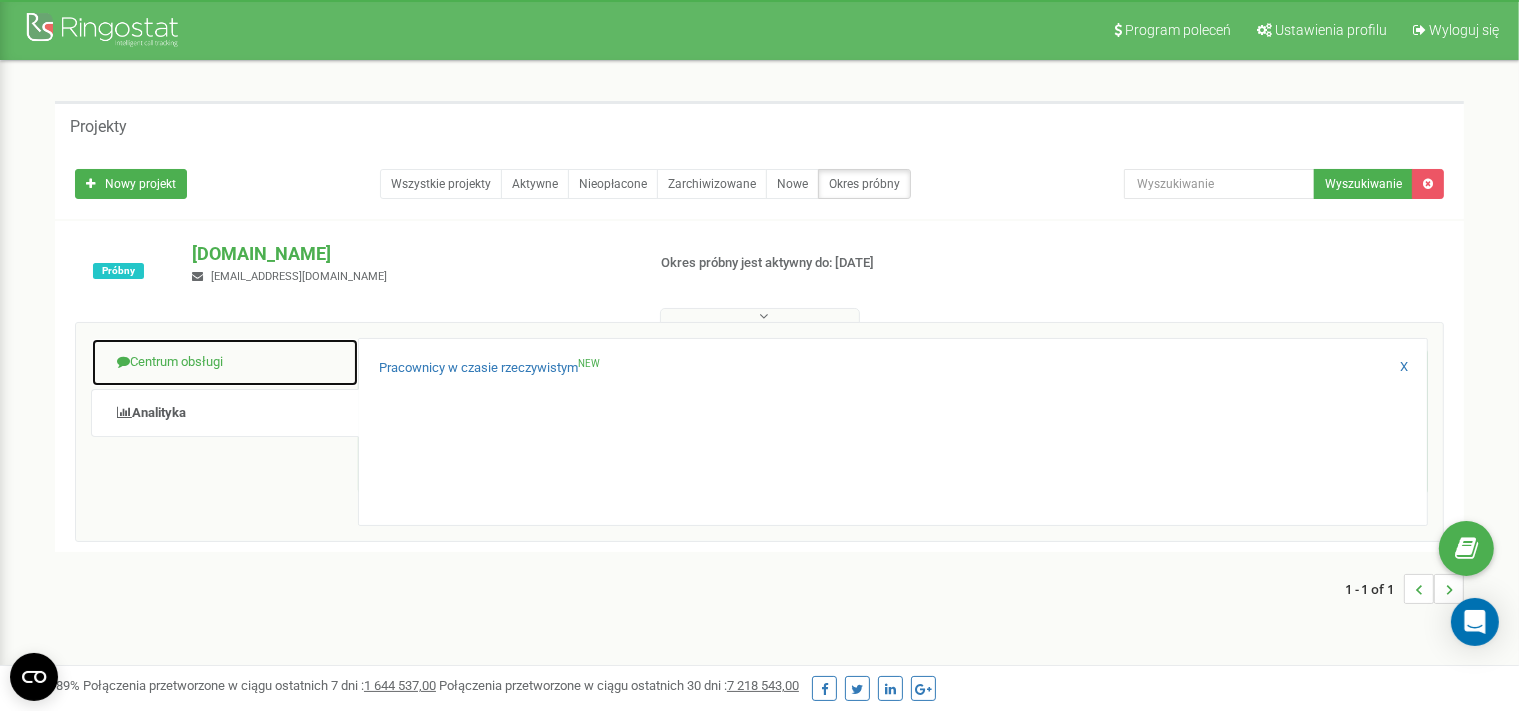 click on "Centrum obsługi" at bounding box center (225, 362) 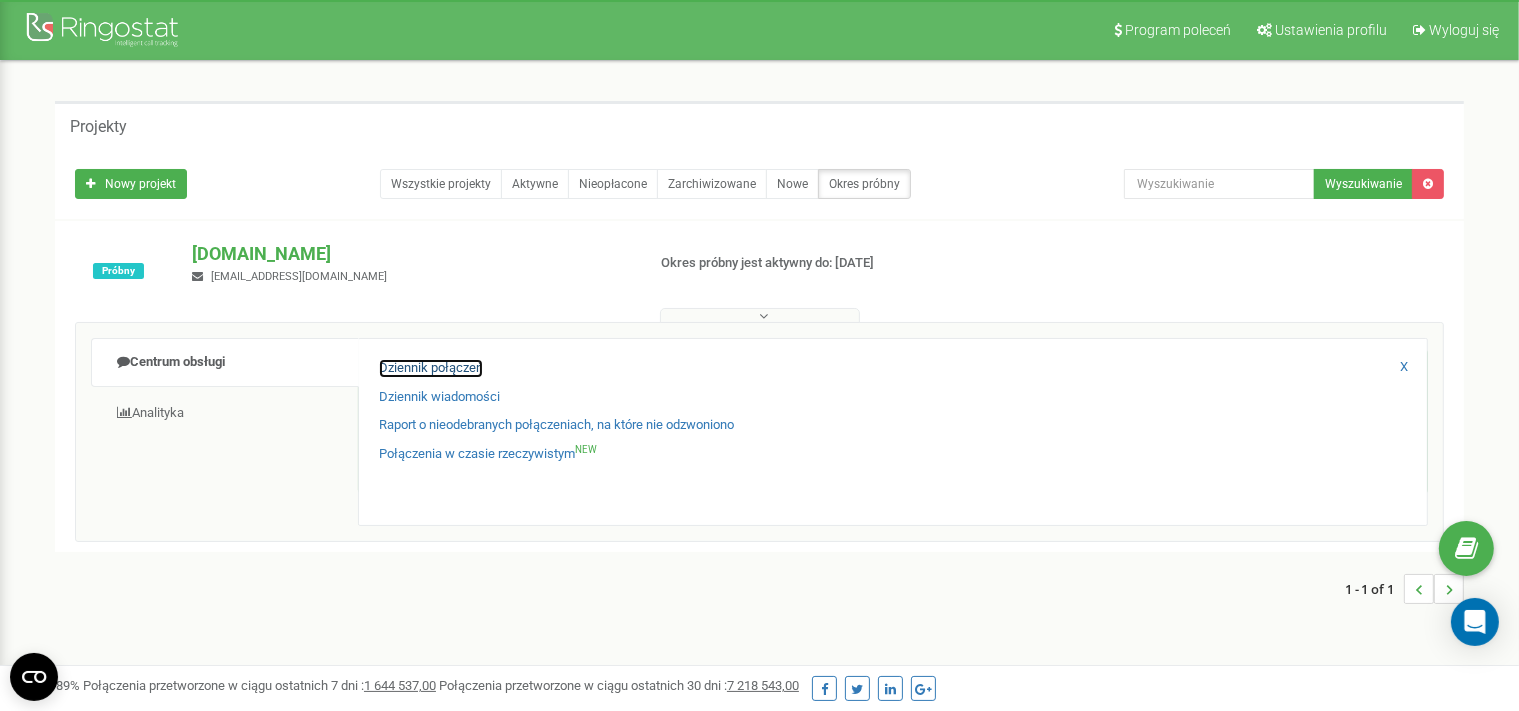 click on "Dziennik połączeń" at bounding box center [431, 368] 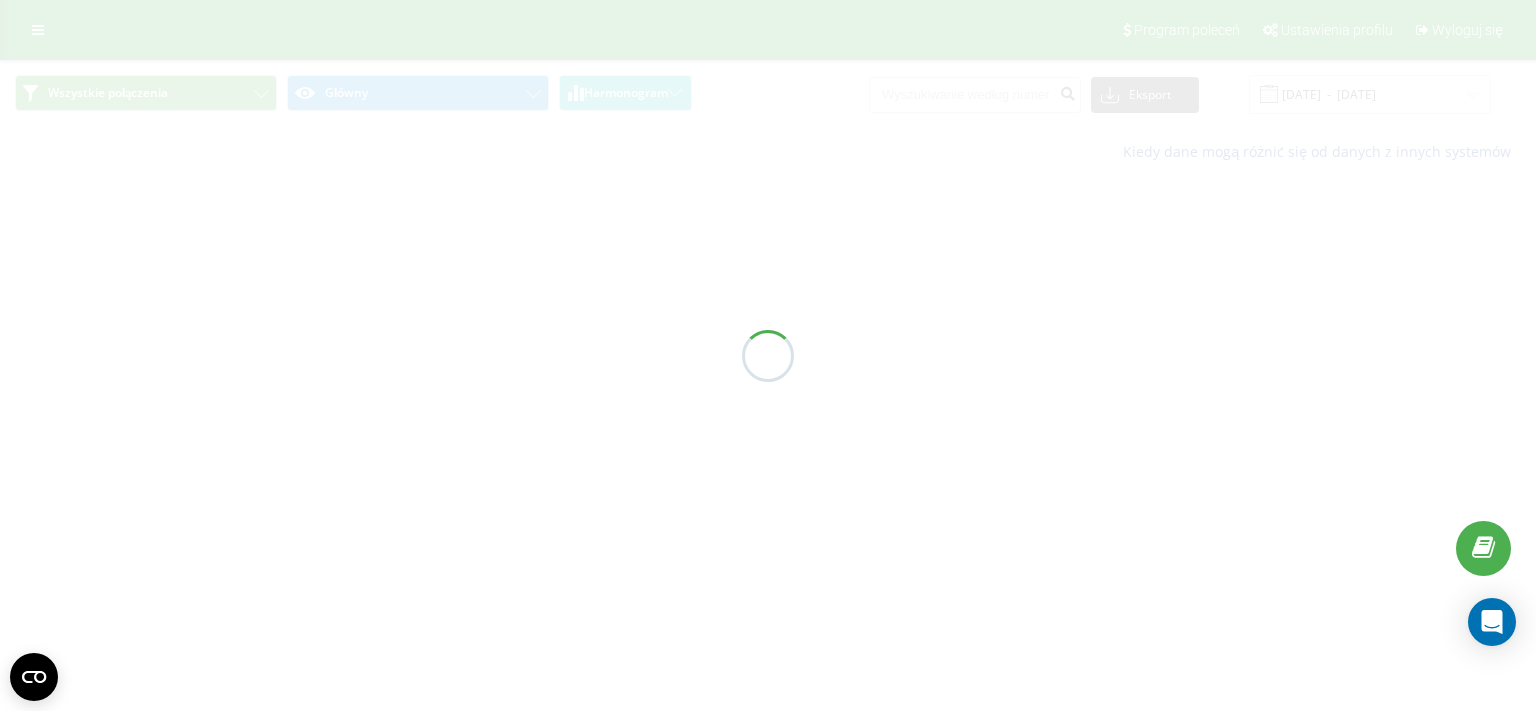 scroll, scrollTop: 0, scrollLeft: 0, axis: both 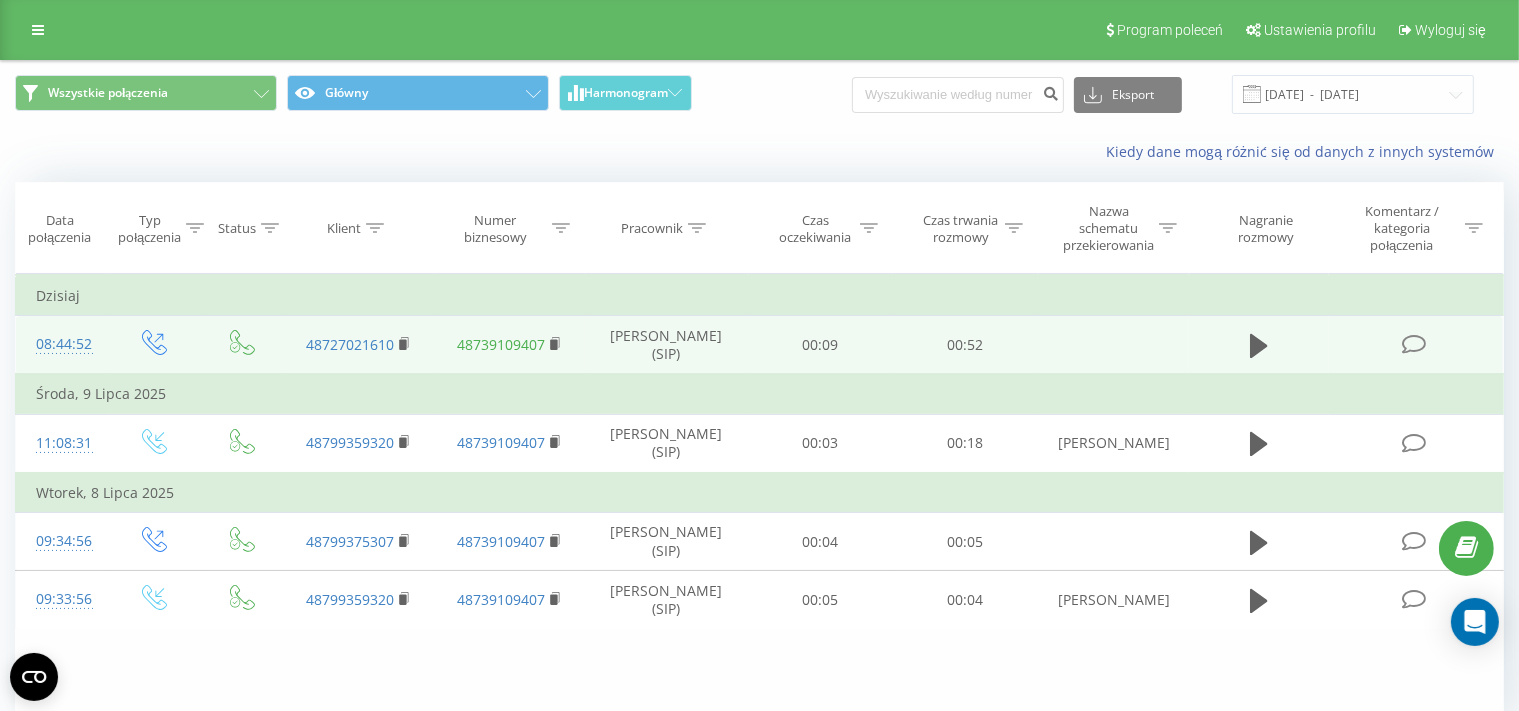 click on "48739109407" at bounding box center [501, 344] 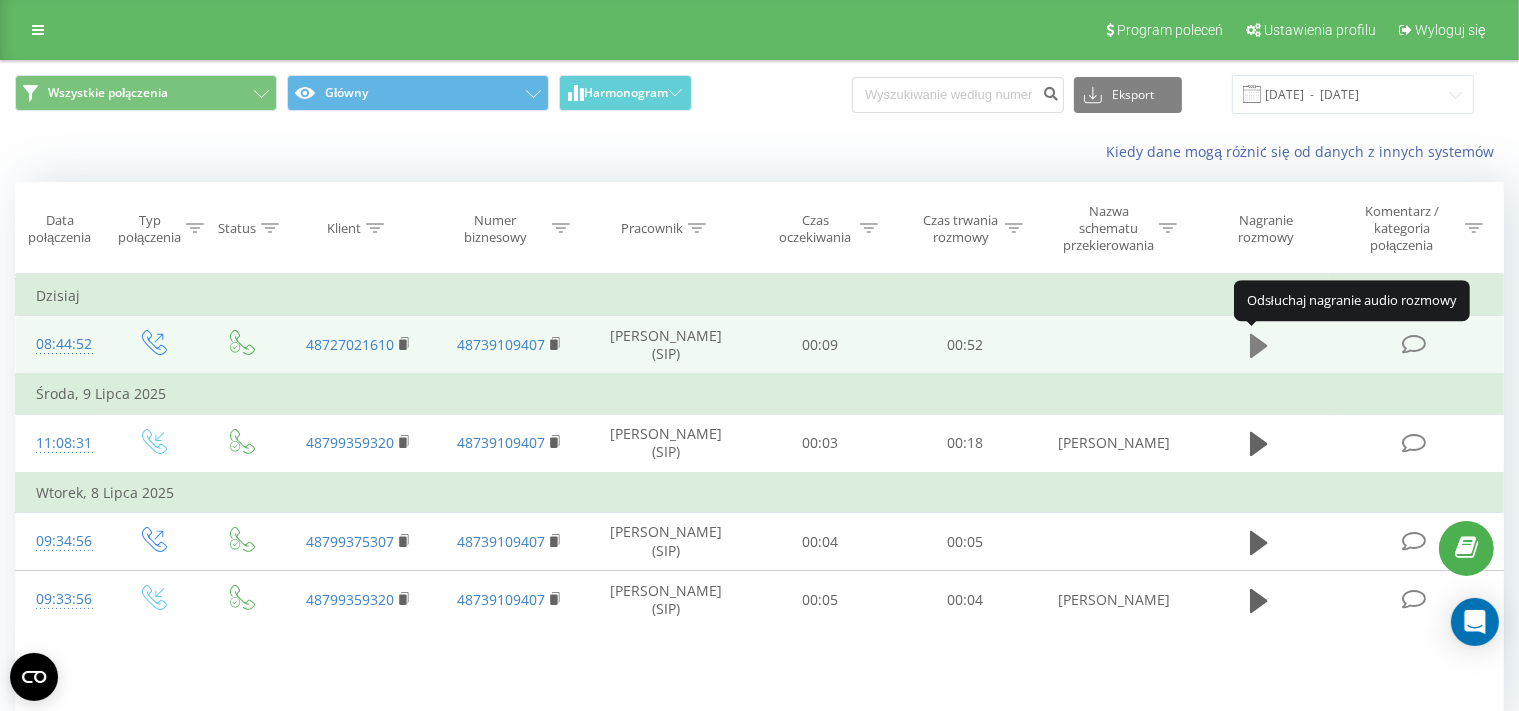 click 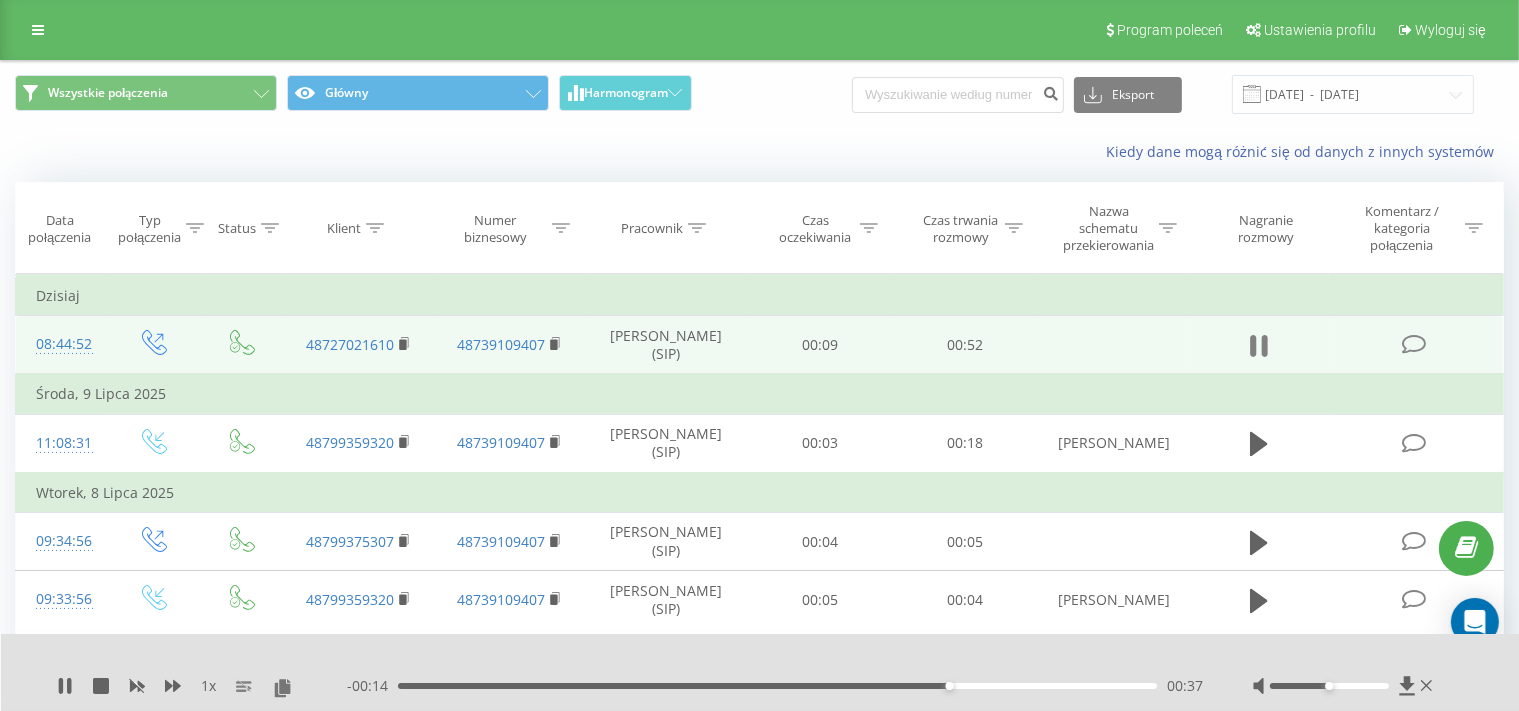 click 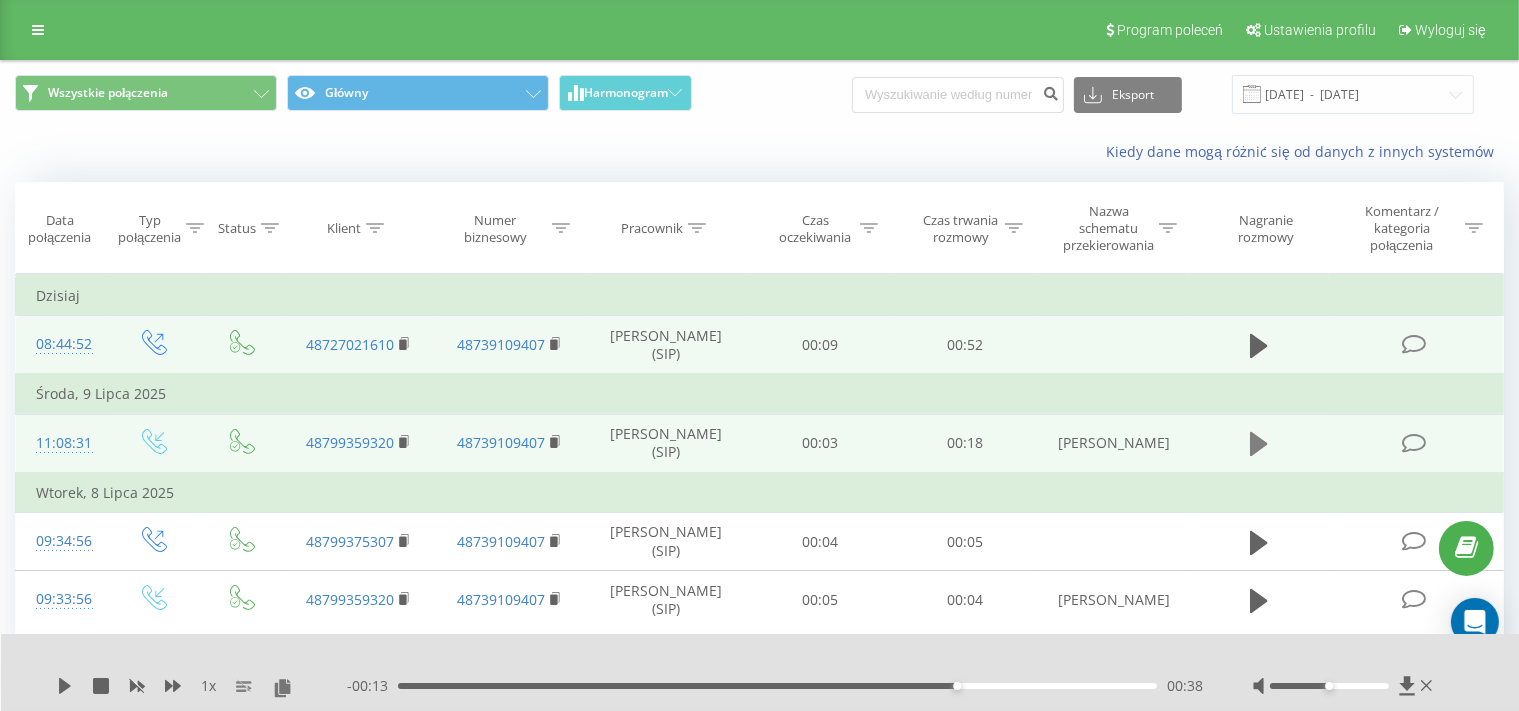 click 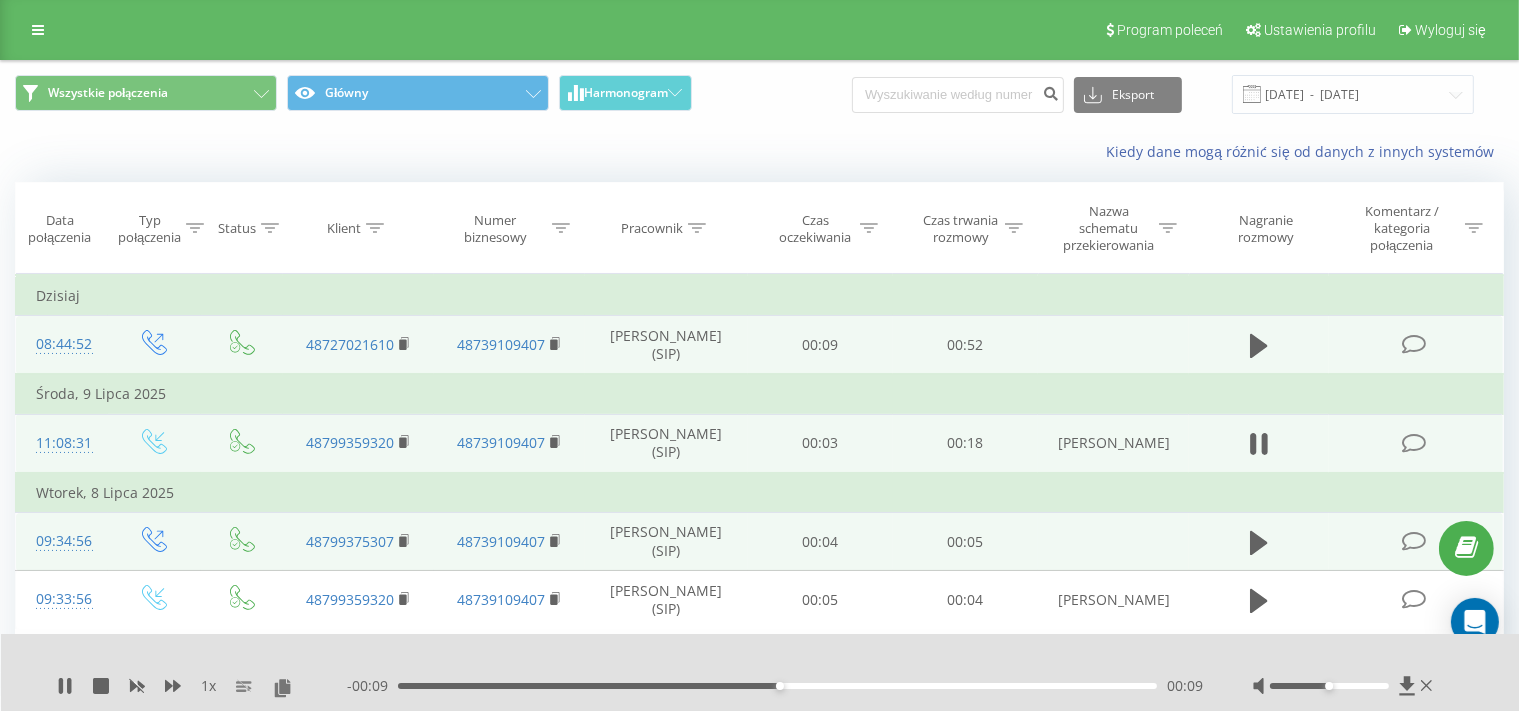 click at bounding box center [1258, 542] 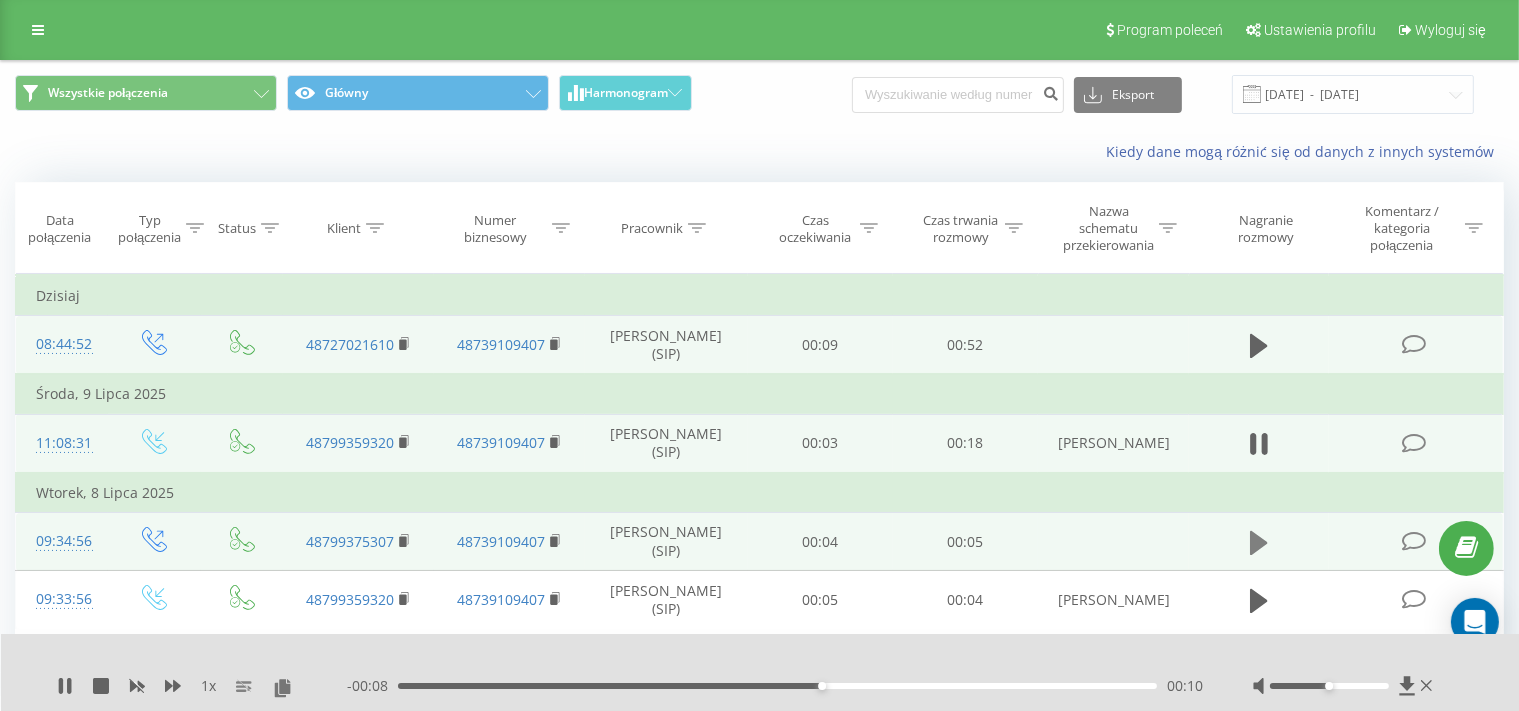click 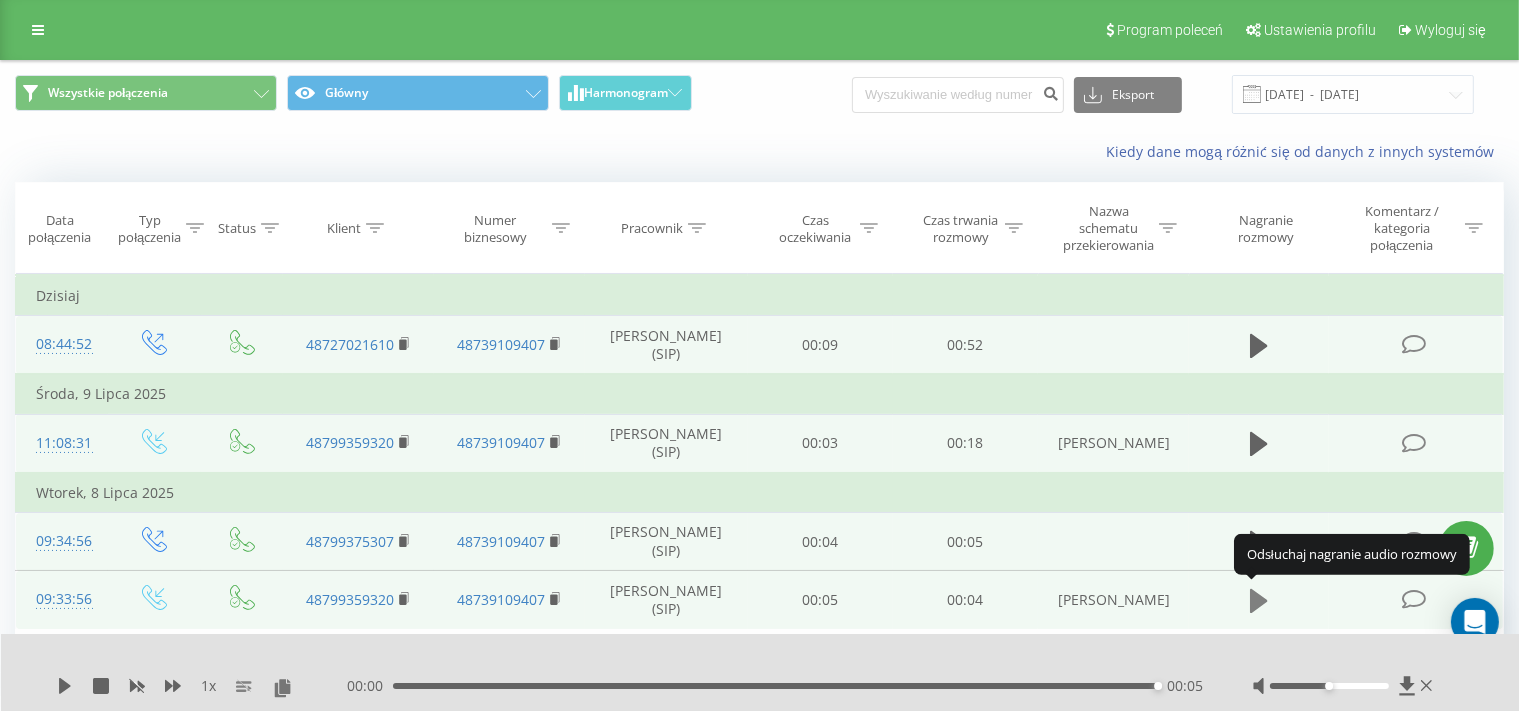 click 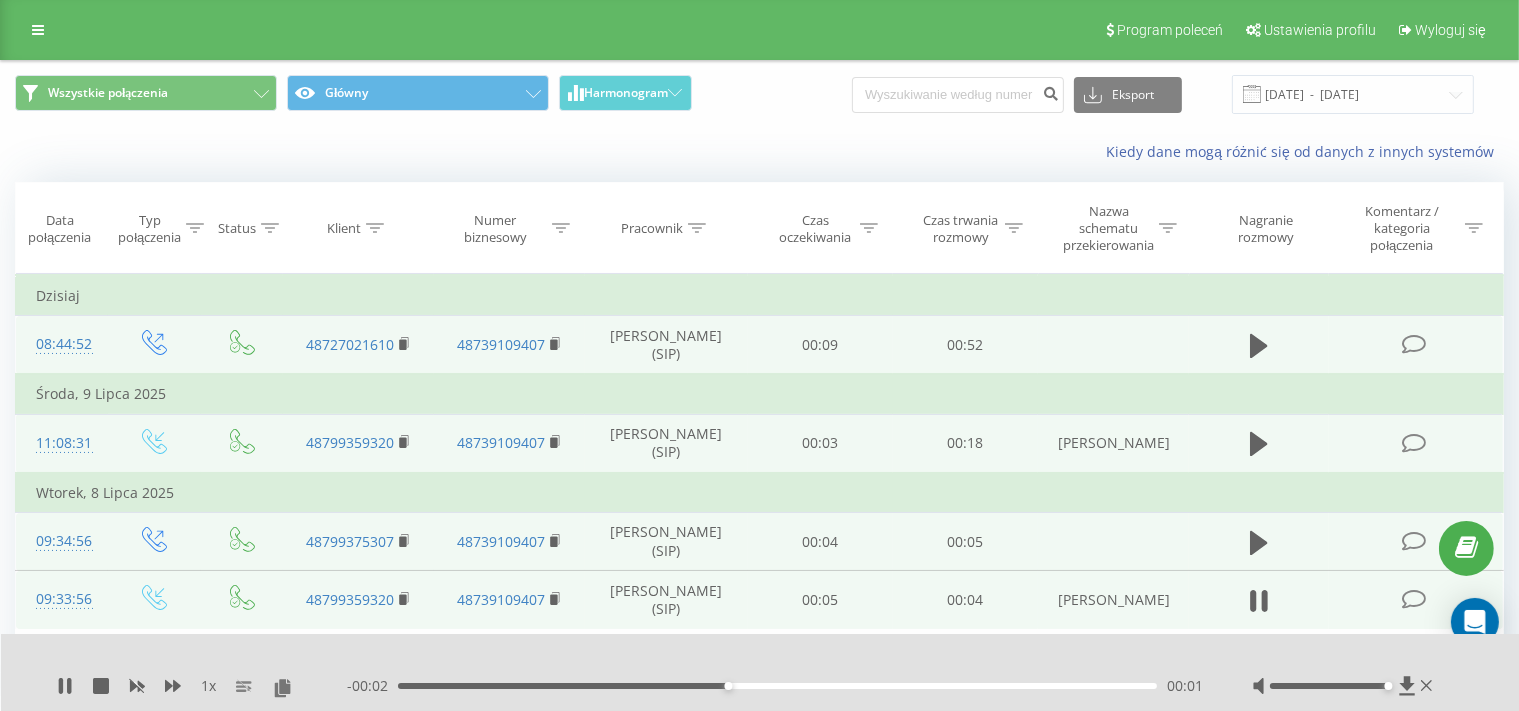 drag, startPoint x: 1342, startPoint y: 689, endPoint x: 1418, endPoint y: 686, distance: 76.05919 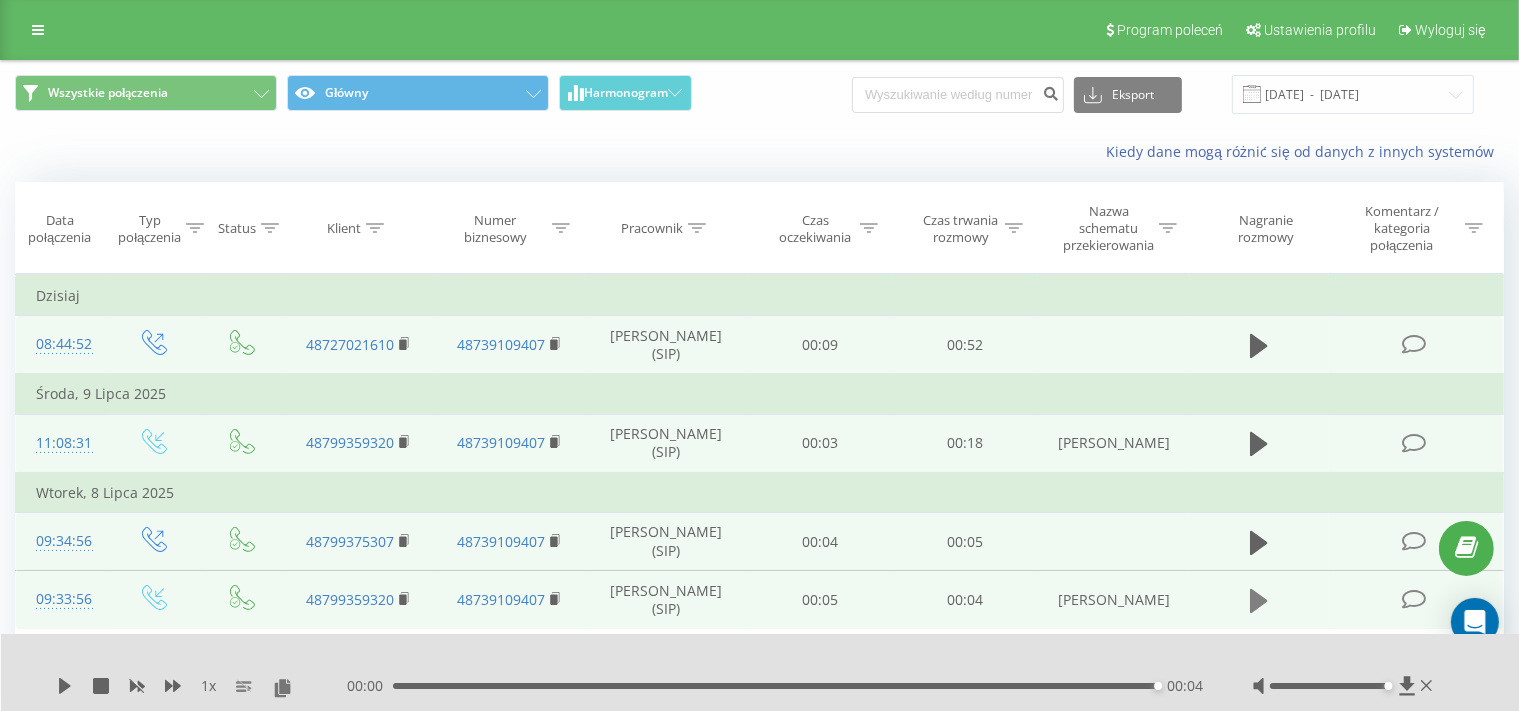 click 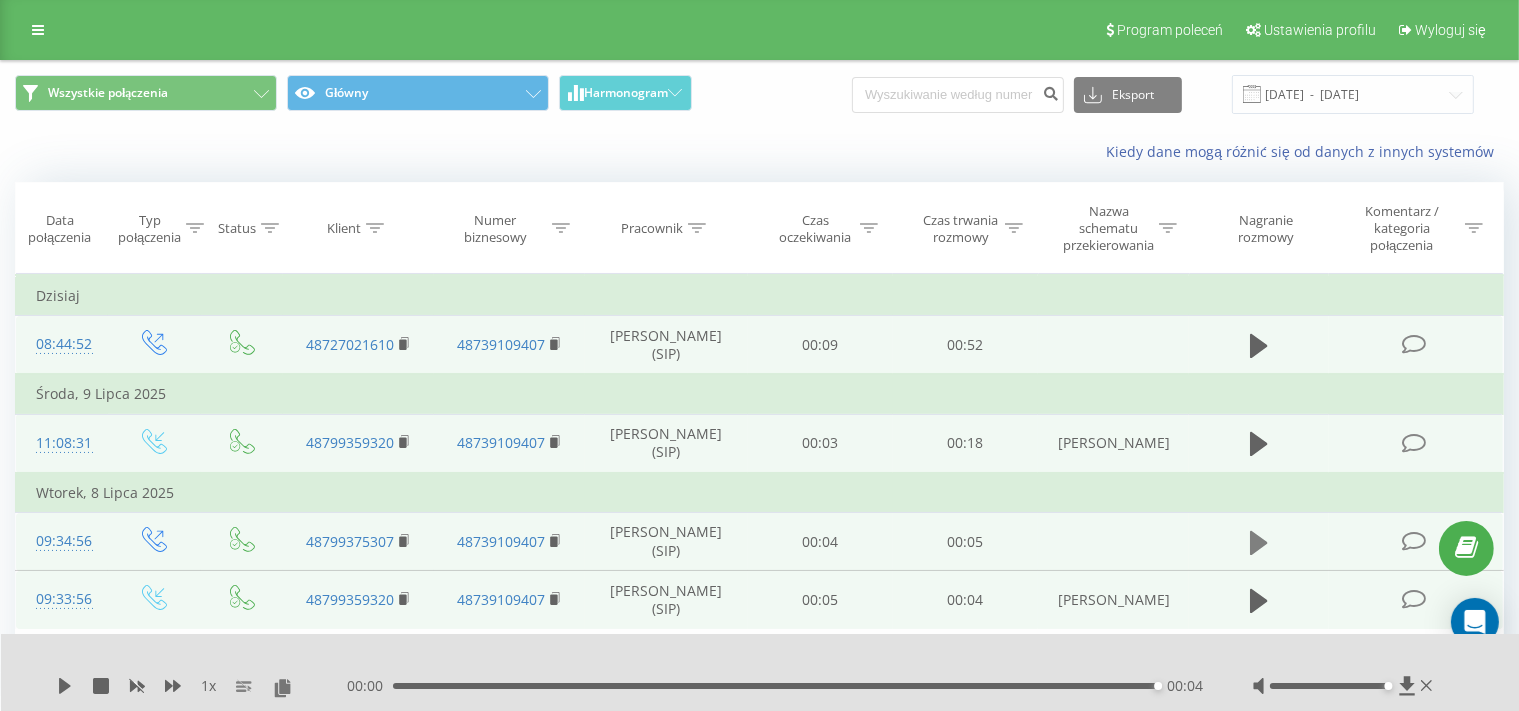 click 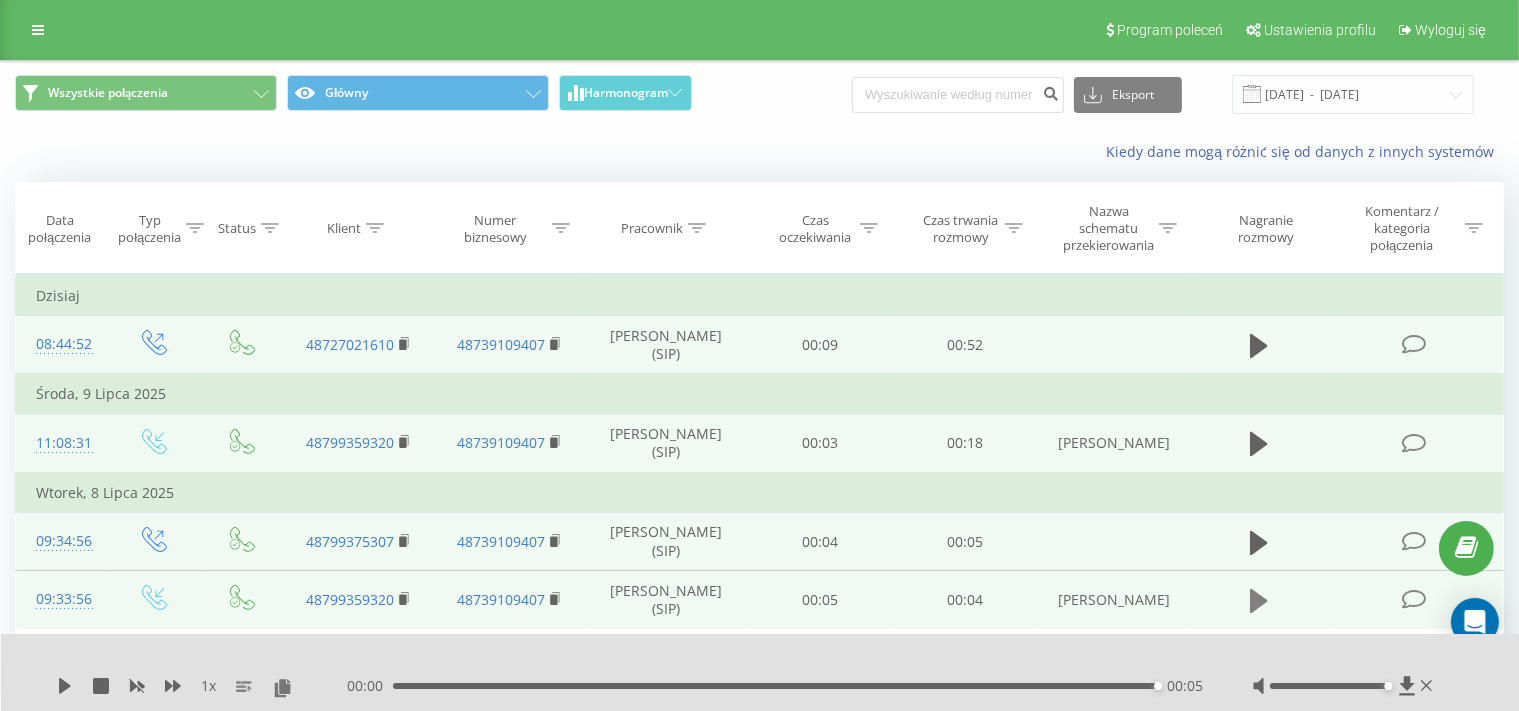 click 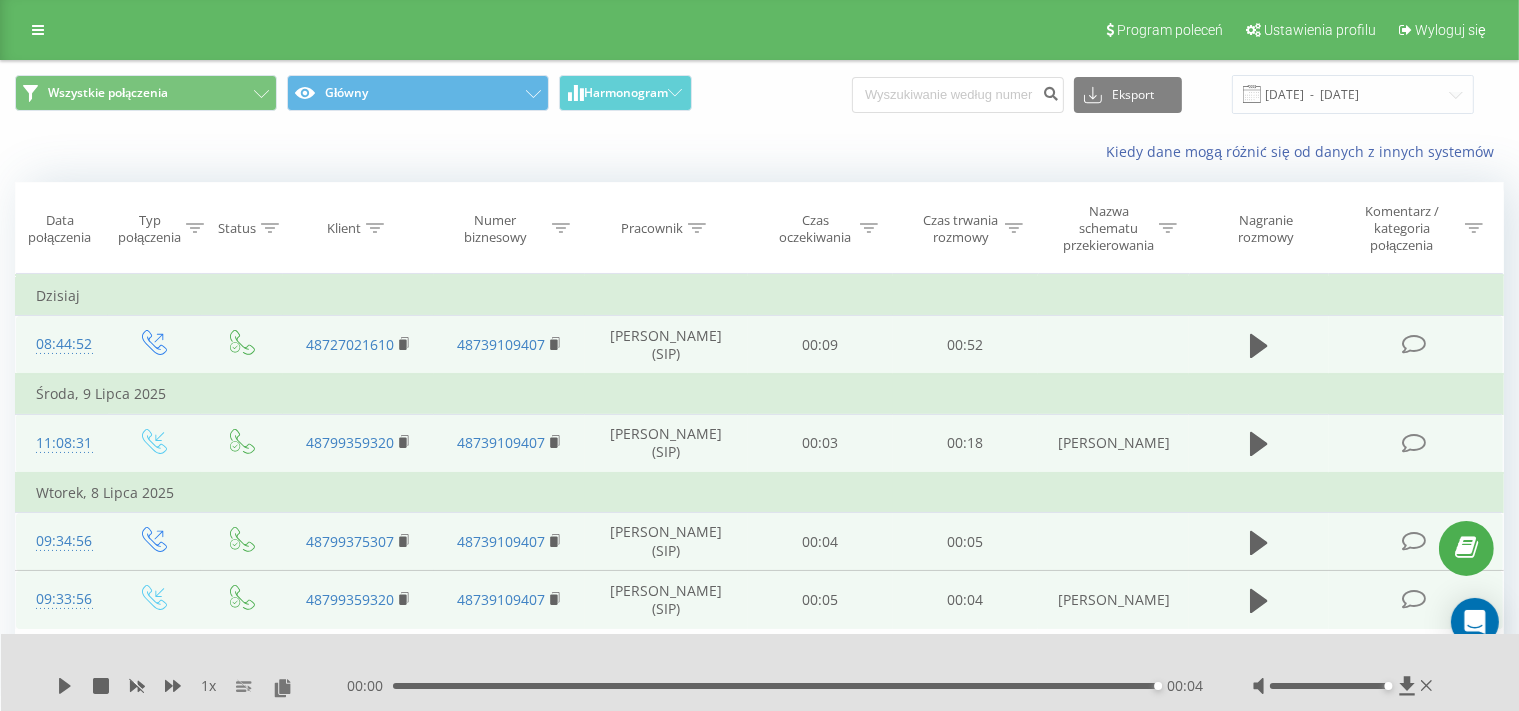 click at bounding box center [1413, 344] 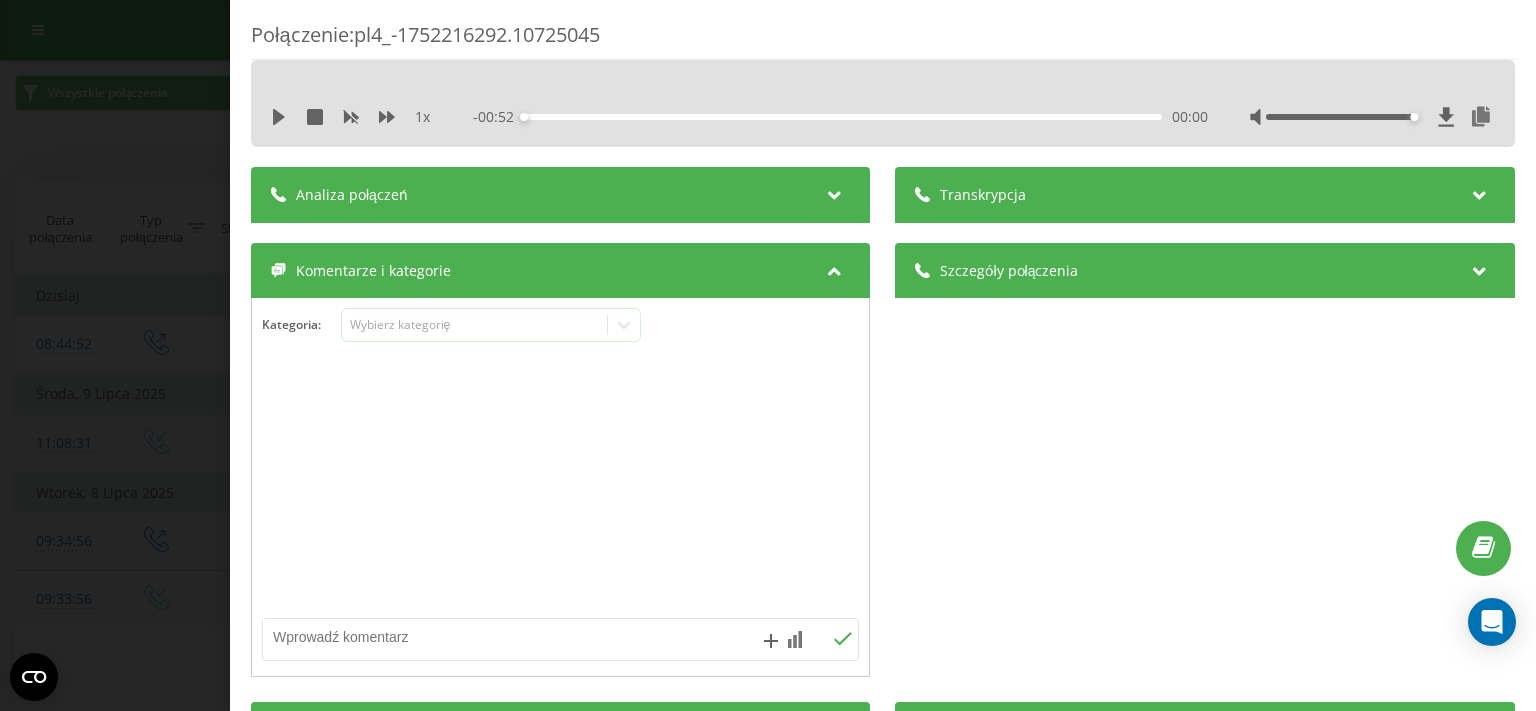 click on "Transkrypcja" at bounding box center [984, 195] 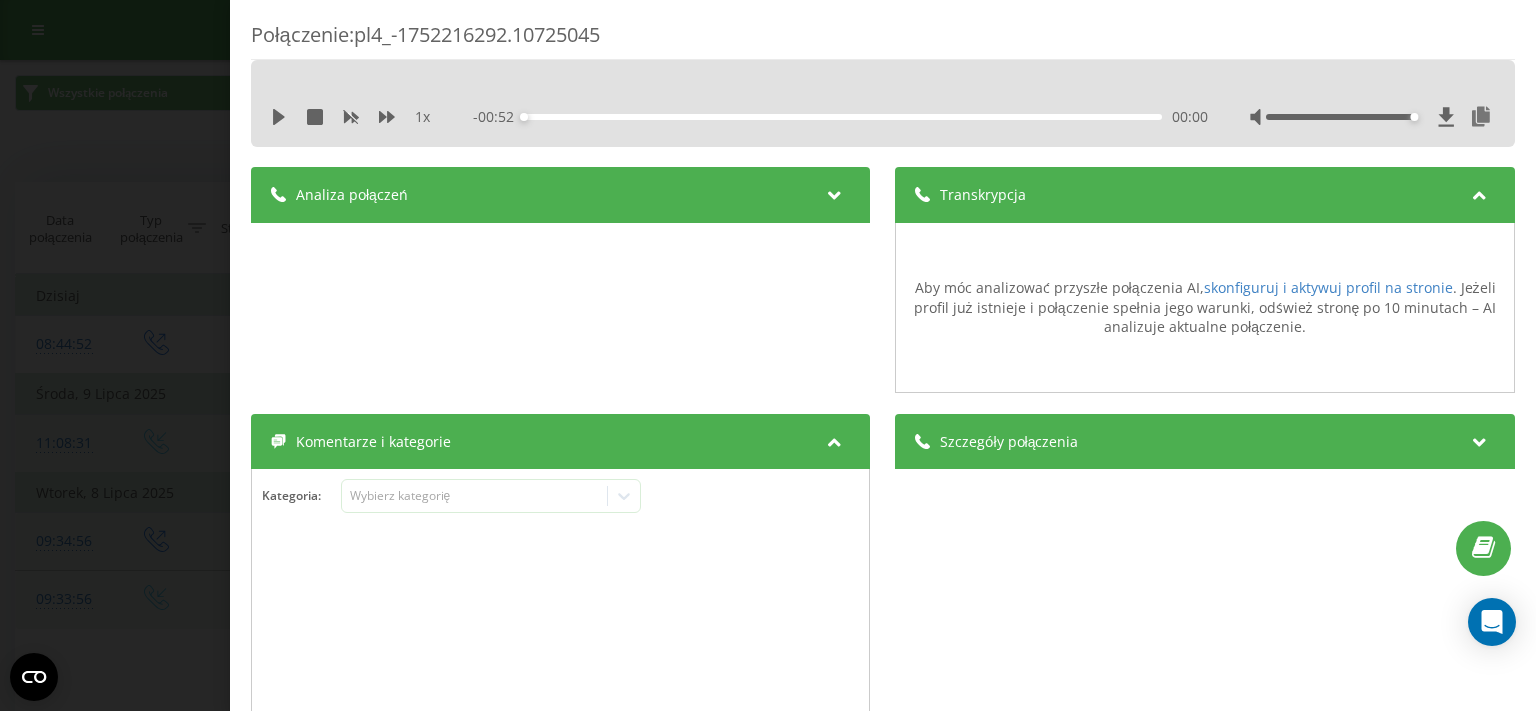 click on "Analiza połączeń" at bounding box center (560, 195) 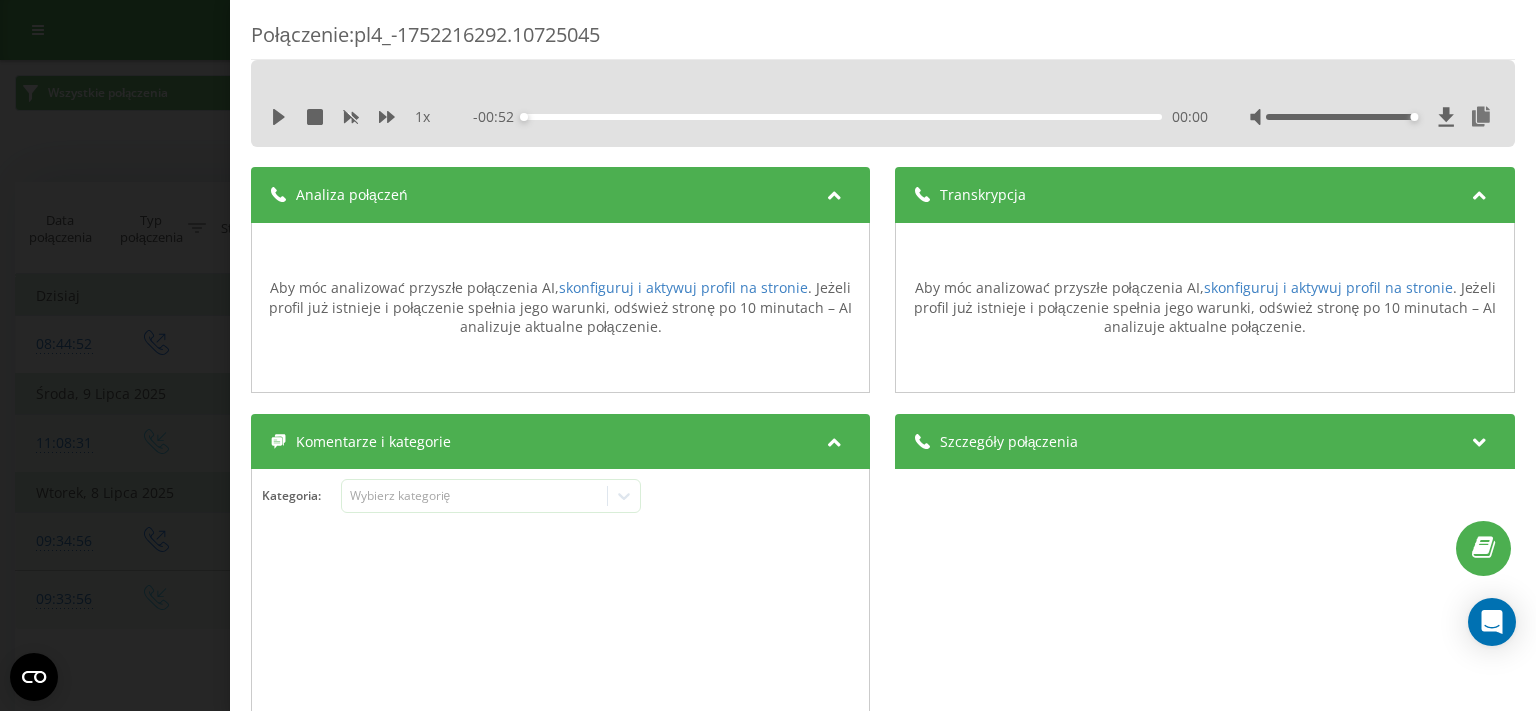 scroll, scrollTop: 1, scrollLeft: 0, axis: vertical 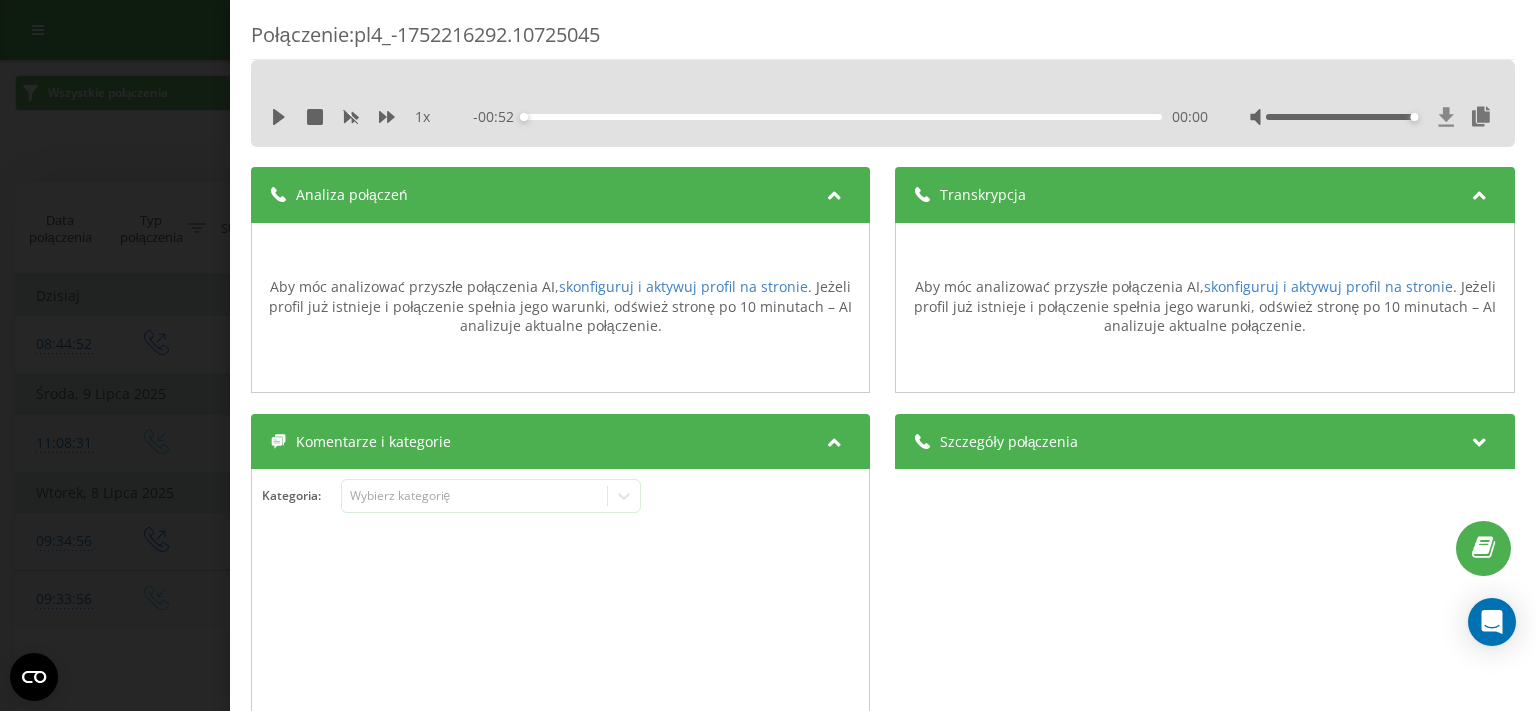click 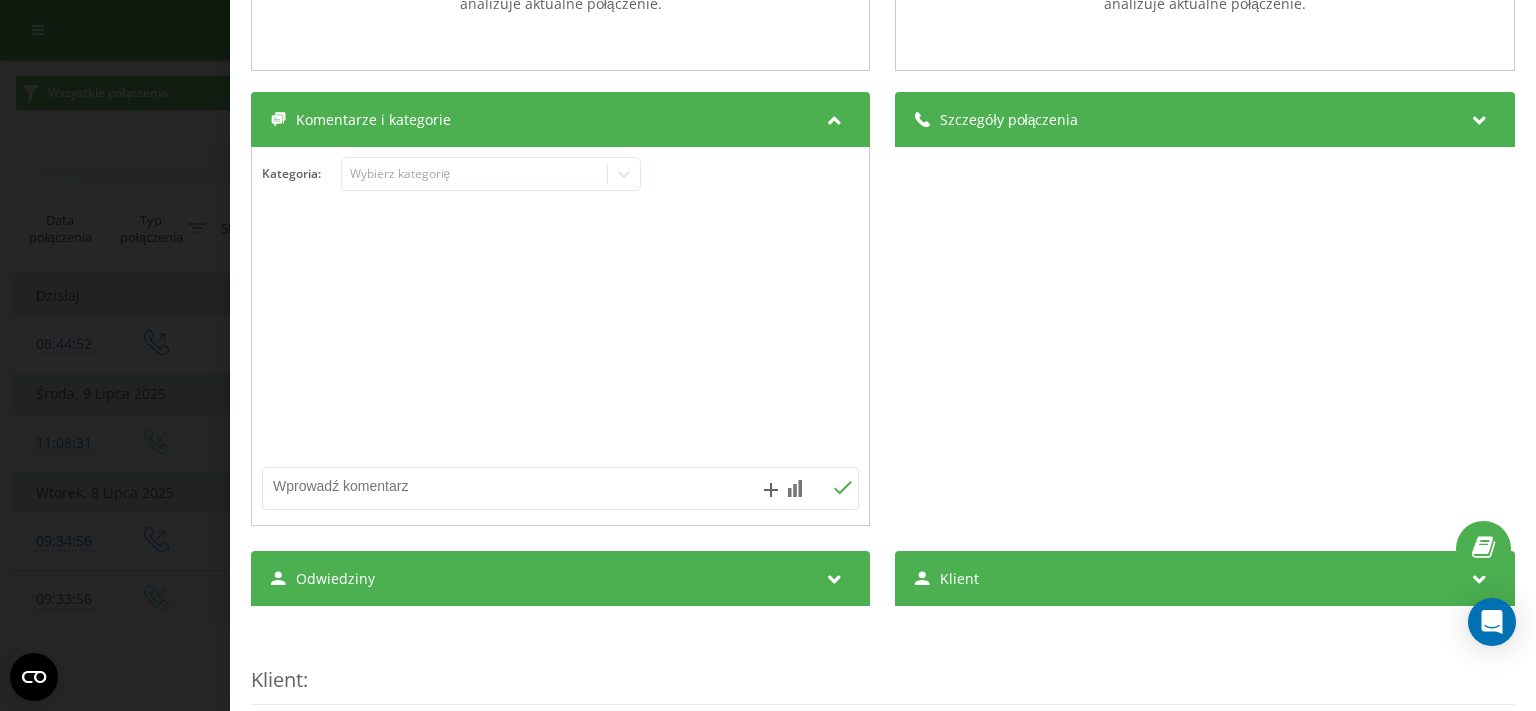 scroll, scrollTop: 486, scrollLeft: 0, axis: vertical 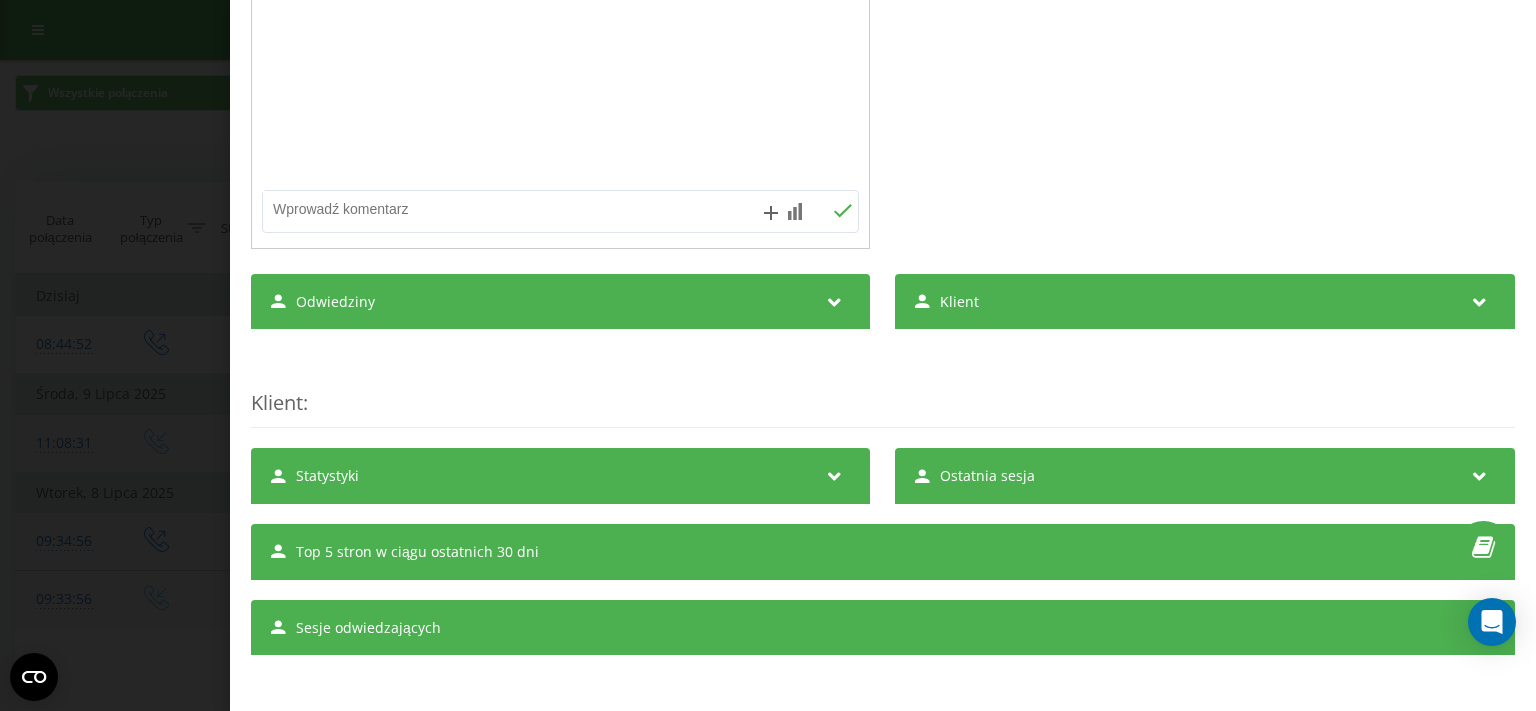 click on "Sesje odwiedzających" at bounding box center (368, 628) 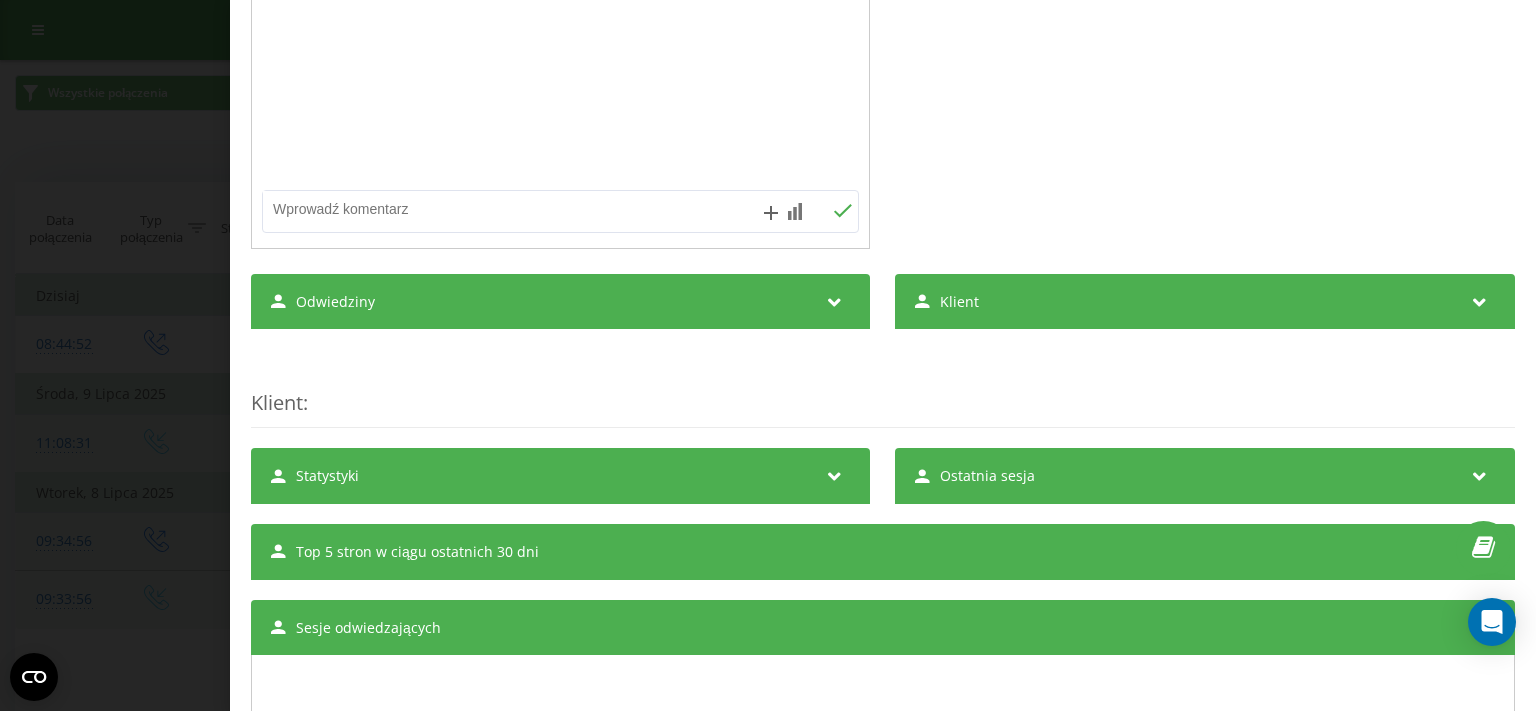 scroll, scrollTop: 770, scrollLeft: 0, axis: vertical 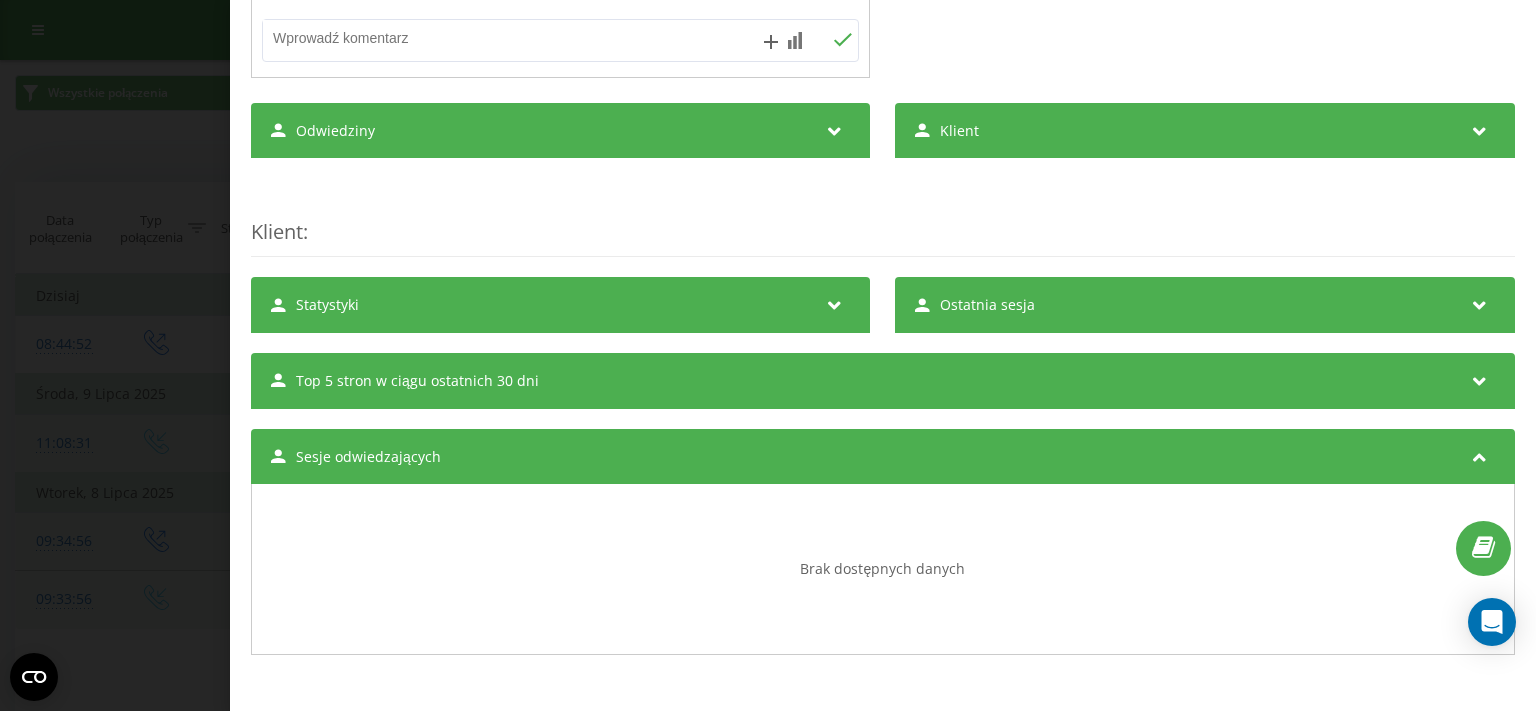 click on "Top 5 stron w ciągu ostatnich 30 dni" at bounding box center (883, 381) 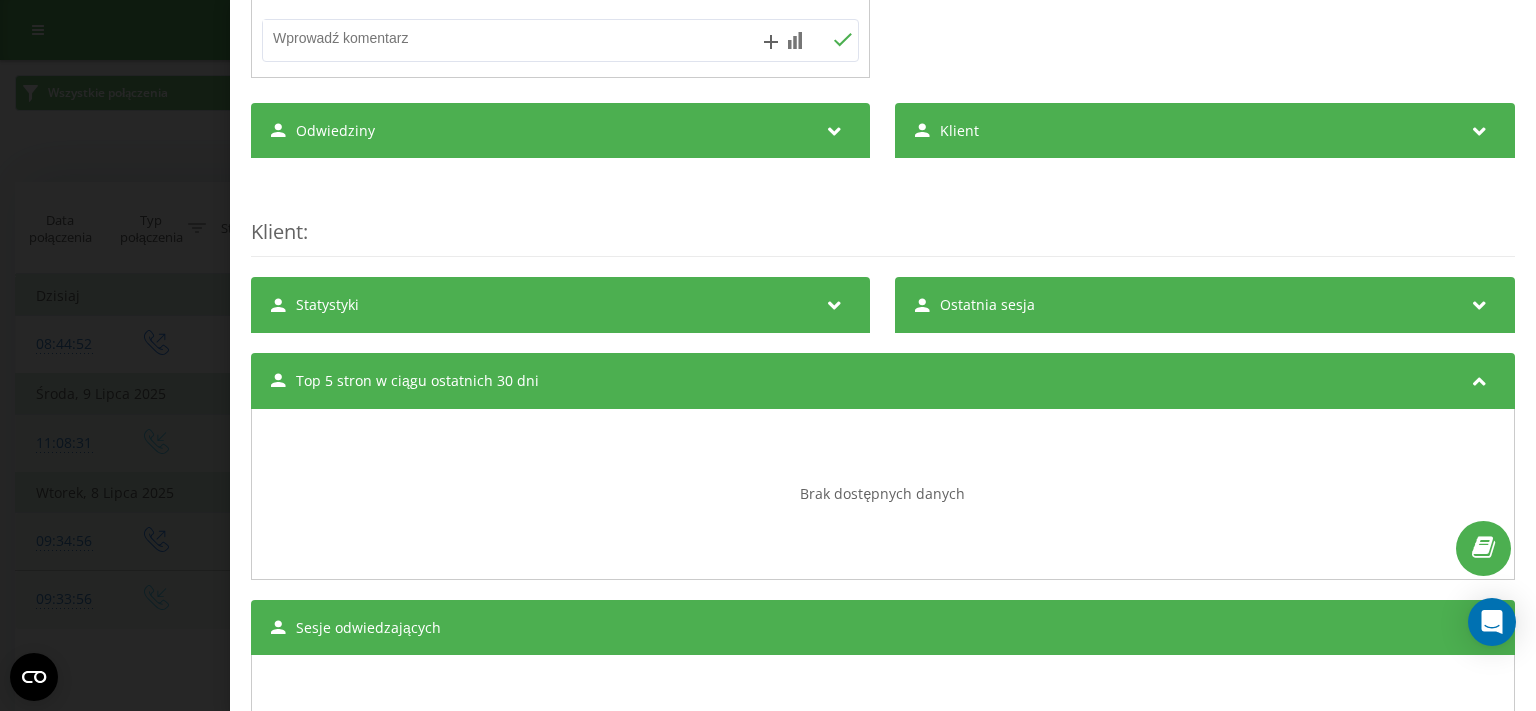 click on "Ostatnia sesja" at bounding box center (1205, 305) 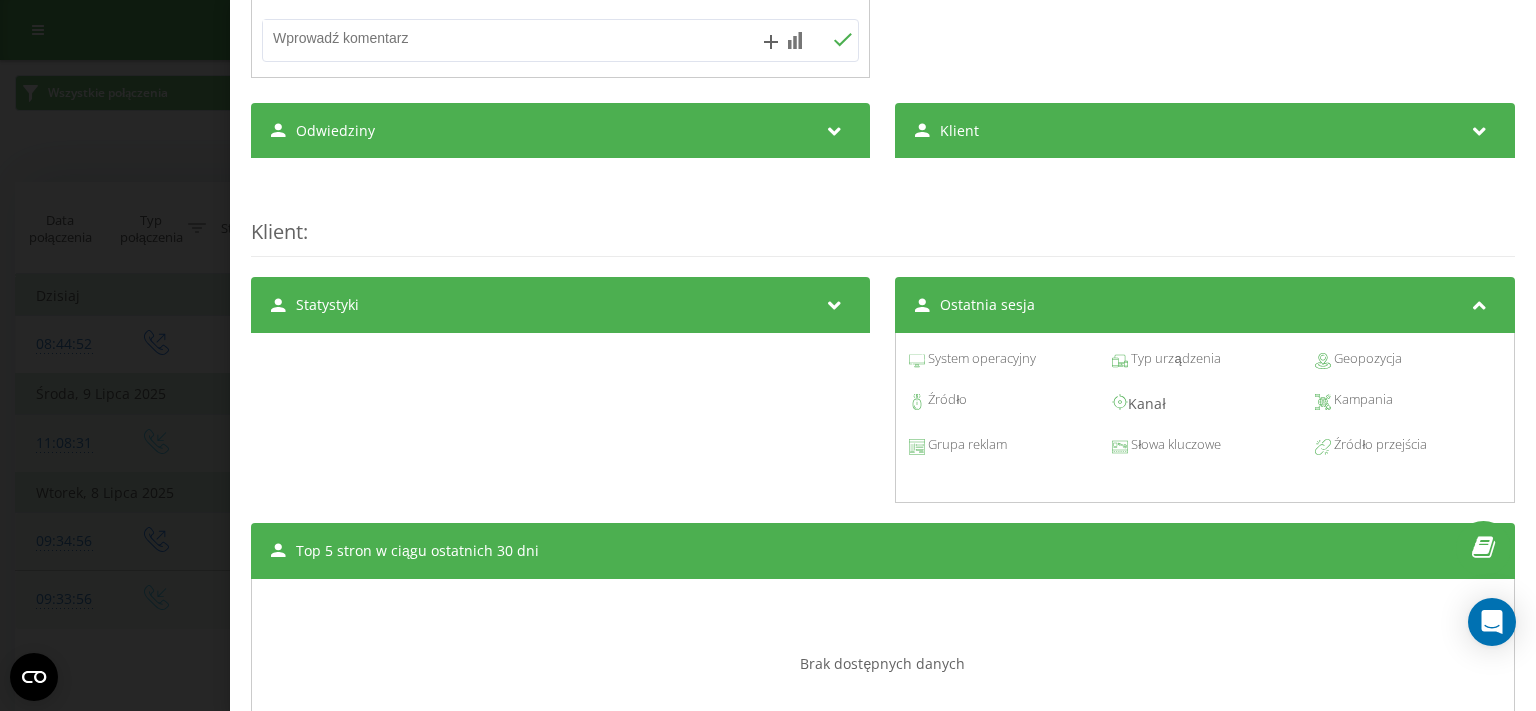 click on "Statystyki" at bounding box center (560, 305) 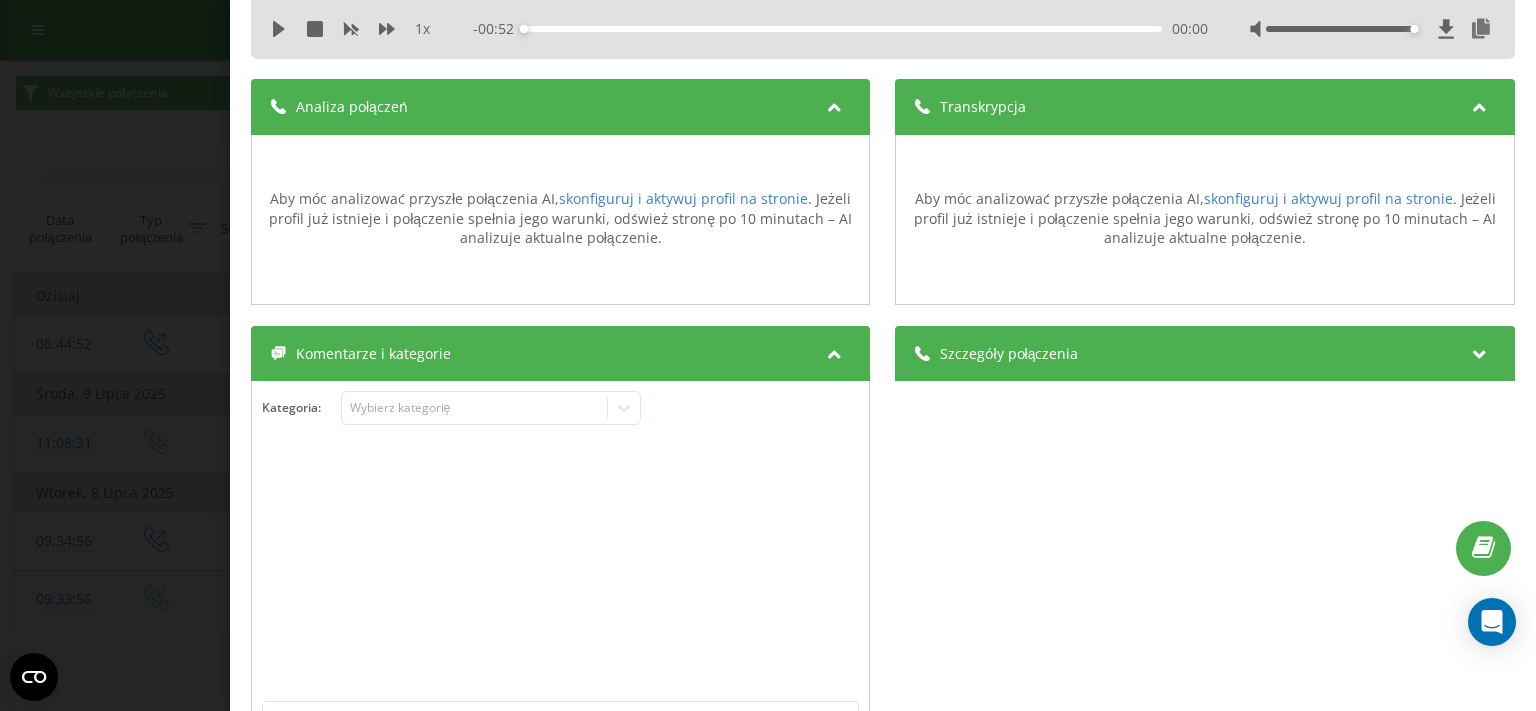 scroll, scrollTop: 0, scrollLeft: 0, axis: both 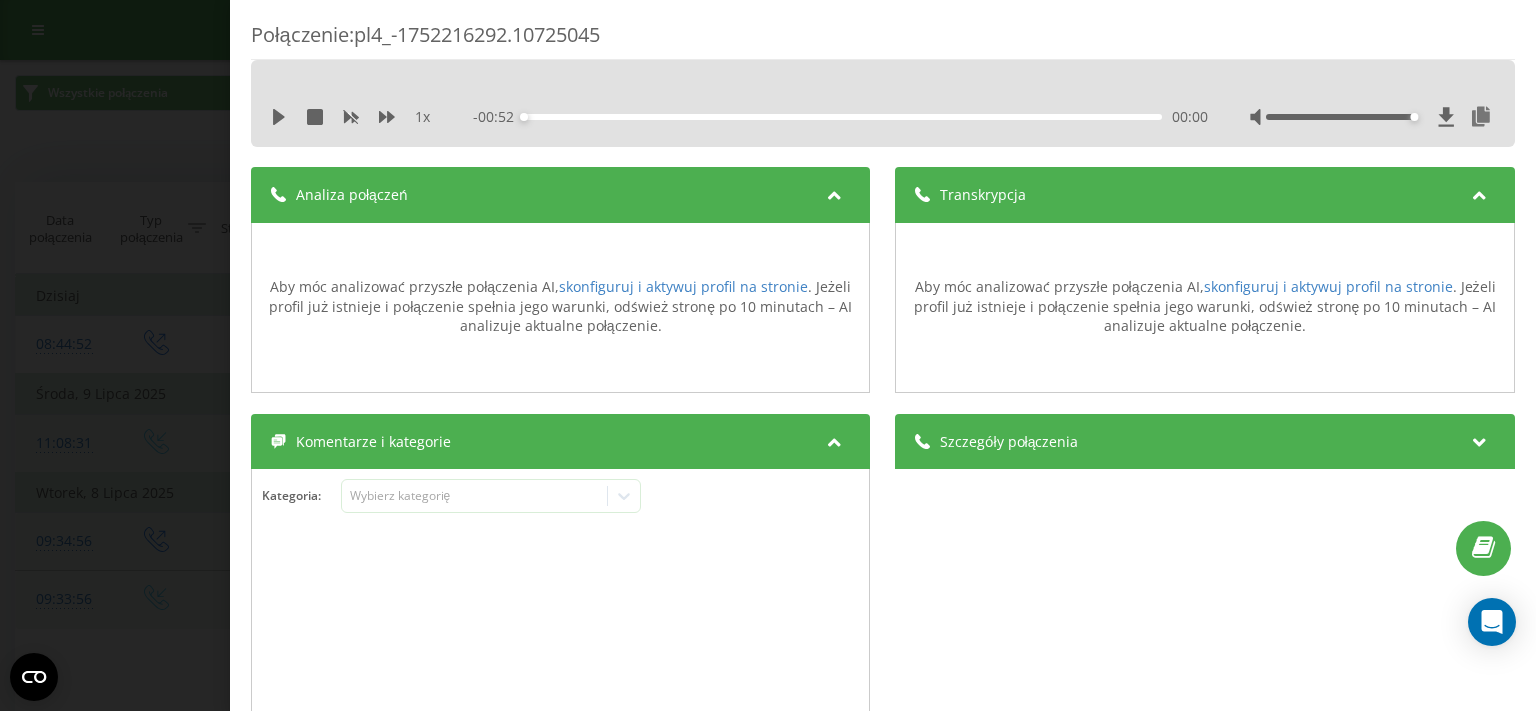 click on "Transkrypcja" at bounding box center [1205, 195] 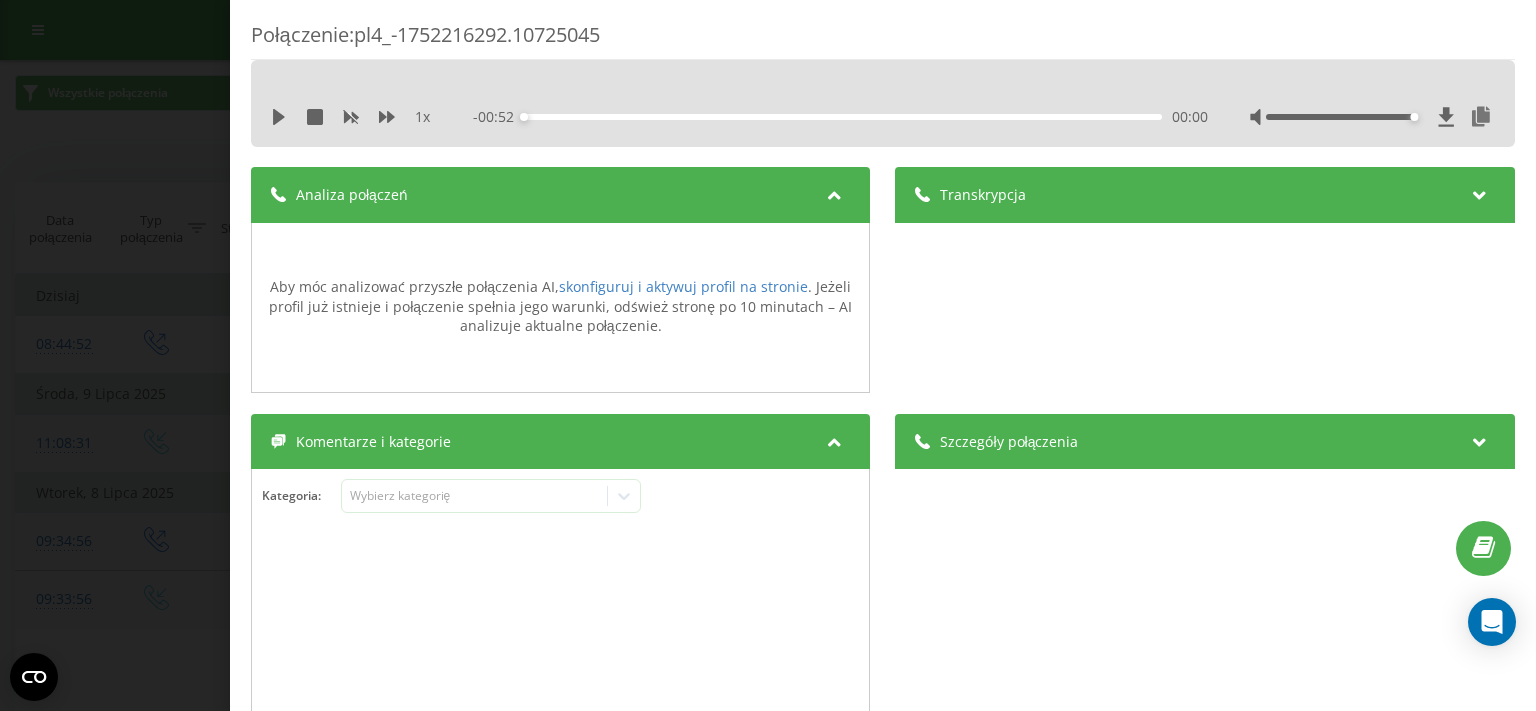 click on "Transkrypcja" at bounding box center (1205, 195) 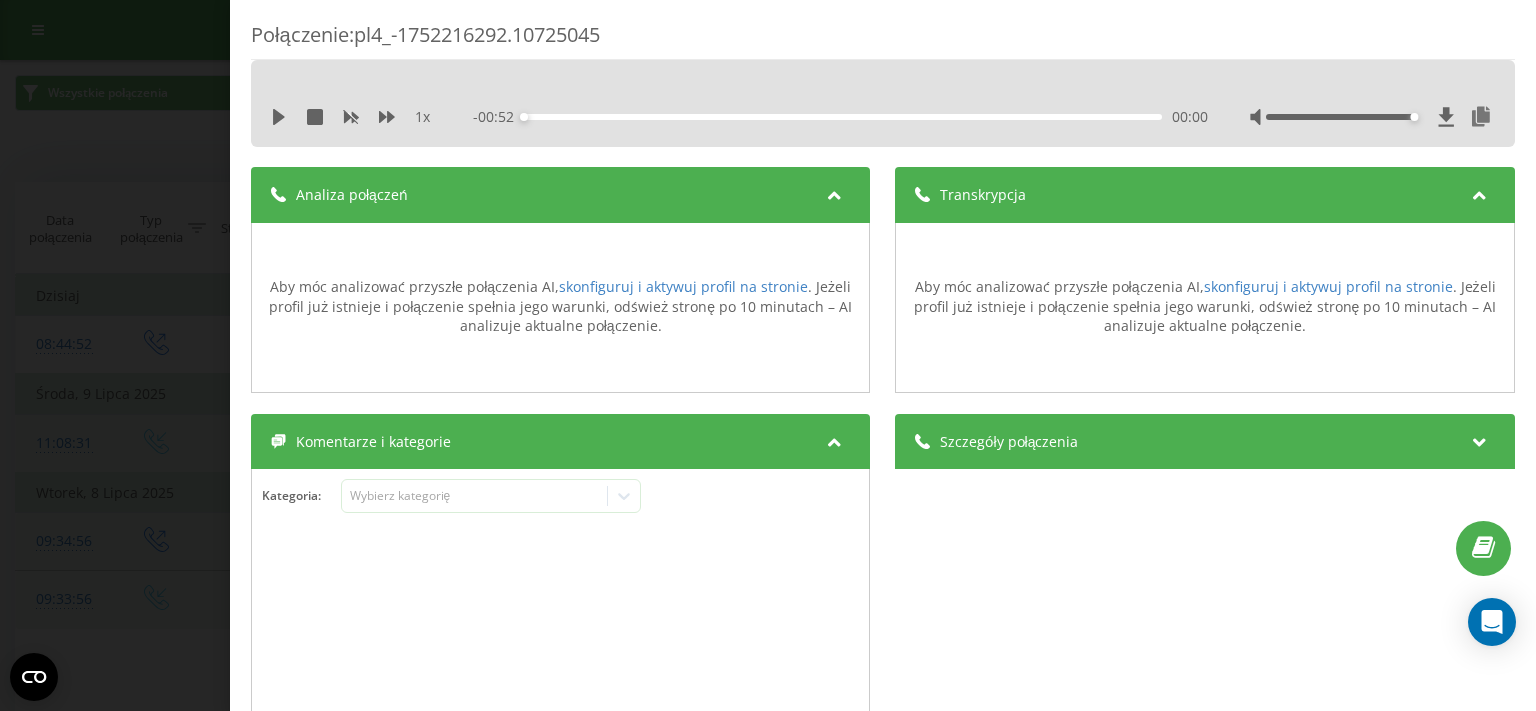 scroll, scrollTop: 1, scrollLeft: 0, axis: vertical 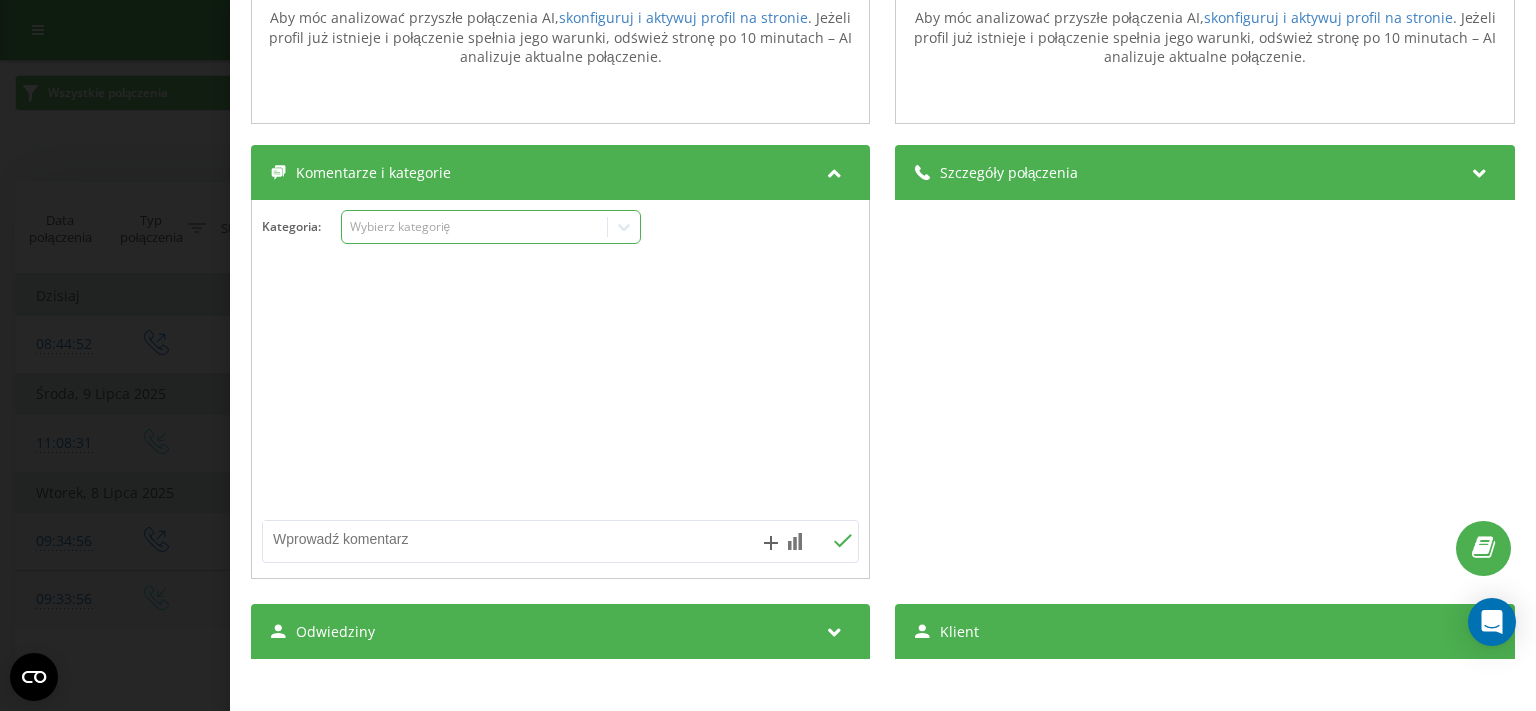 click on "Wybierz kategorię" at bounding box center (475, 227) 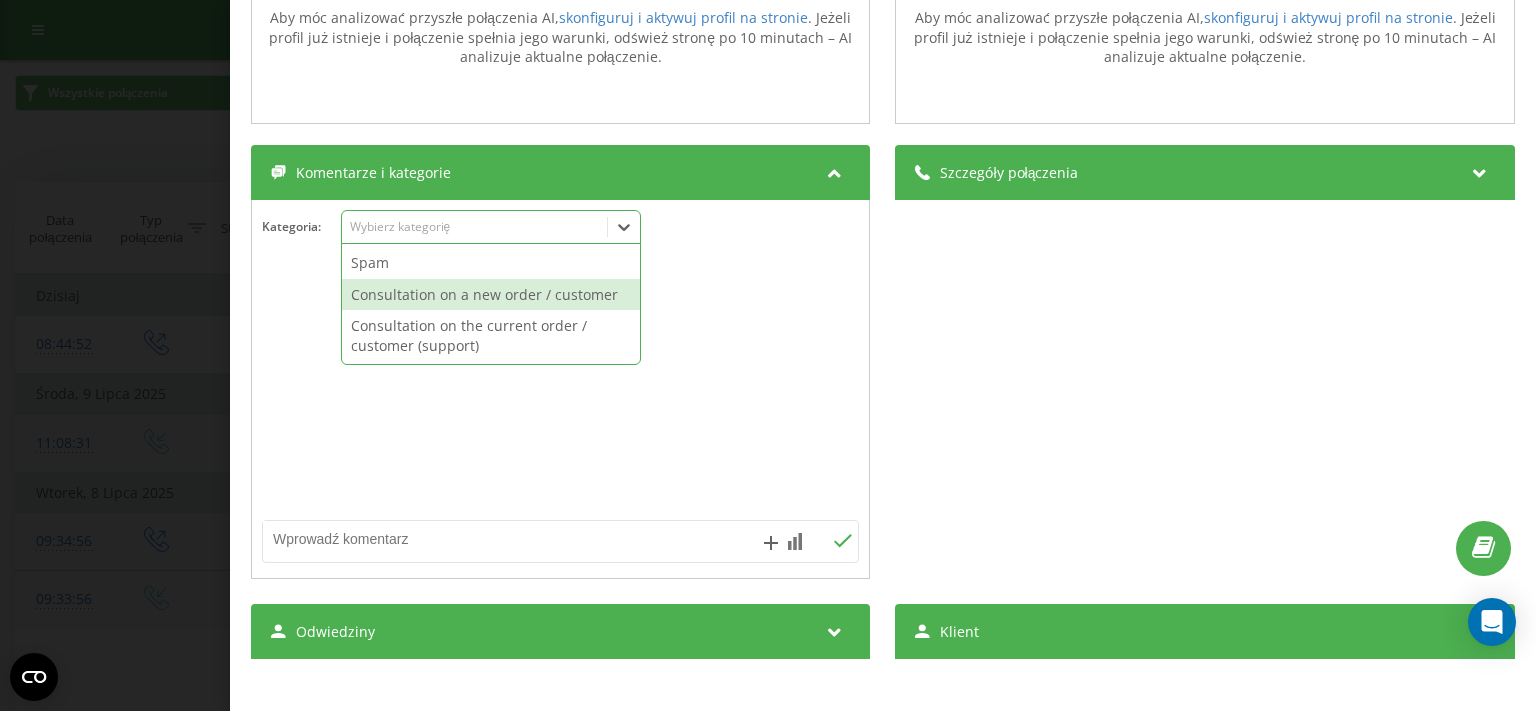 click on "Consultation on a new order / customer" at bounding box center (491, 295) 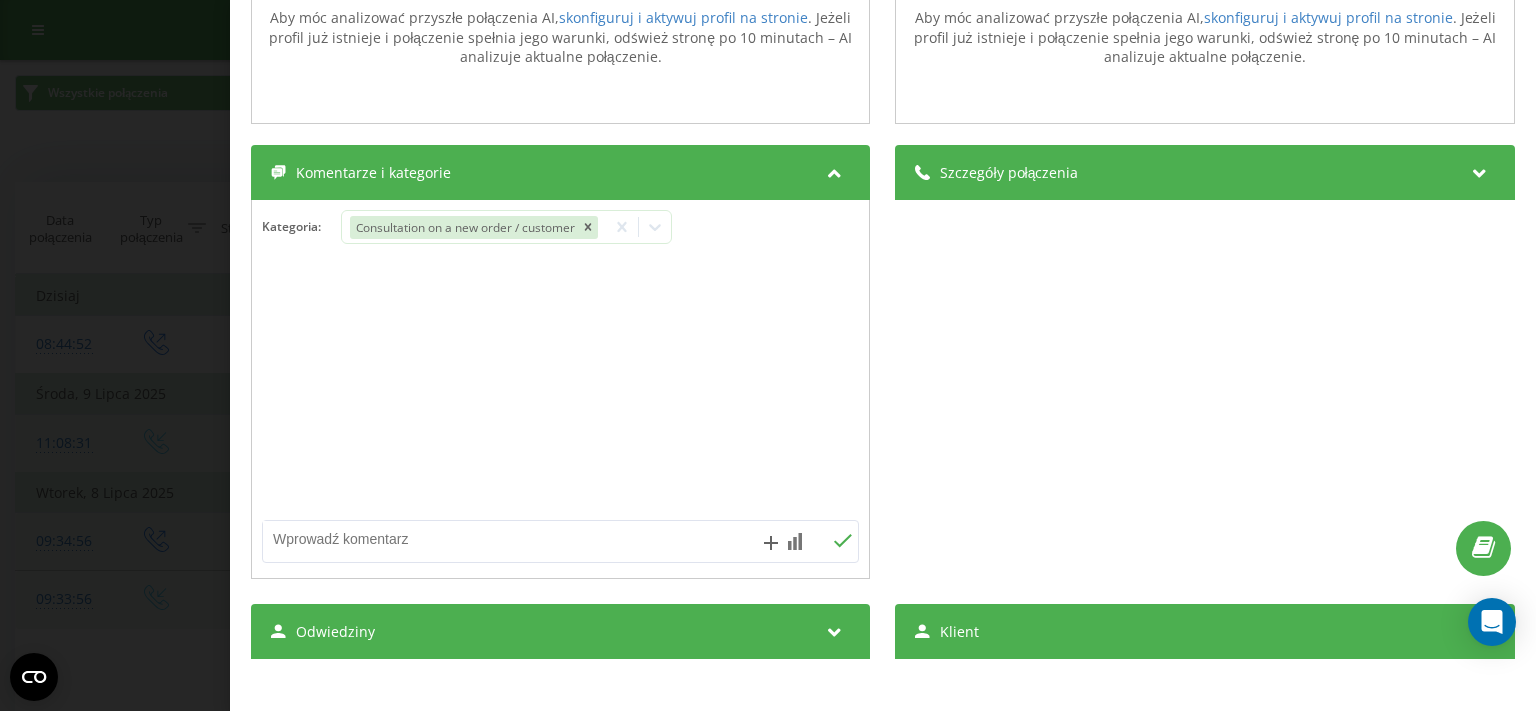 click at bounding box center (560, 390) 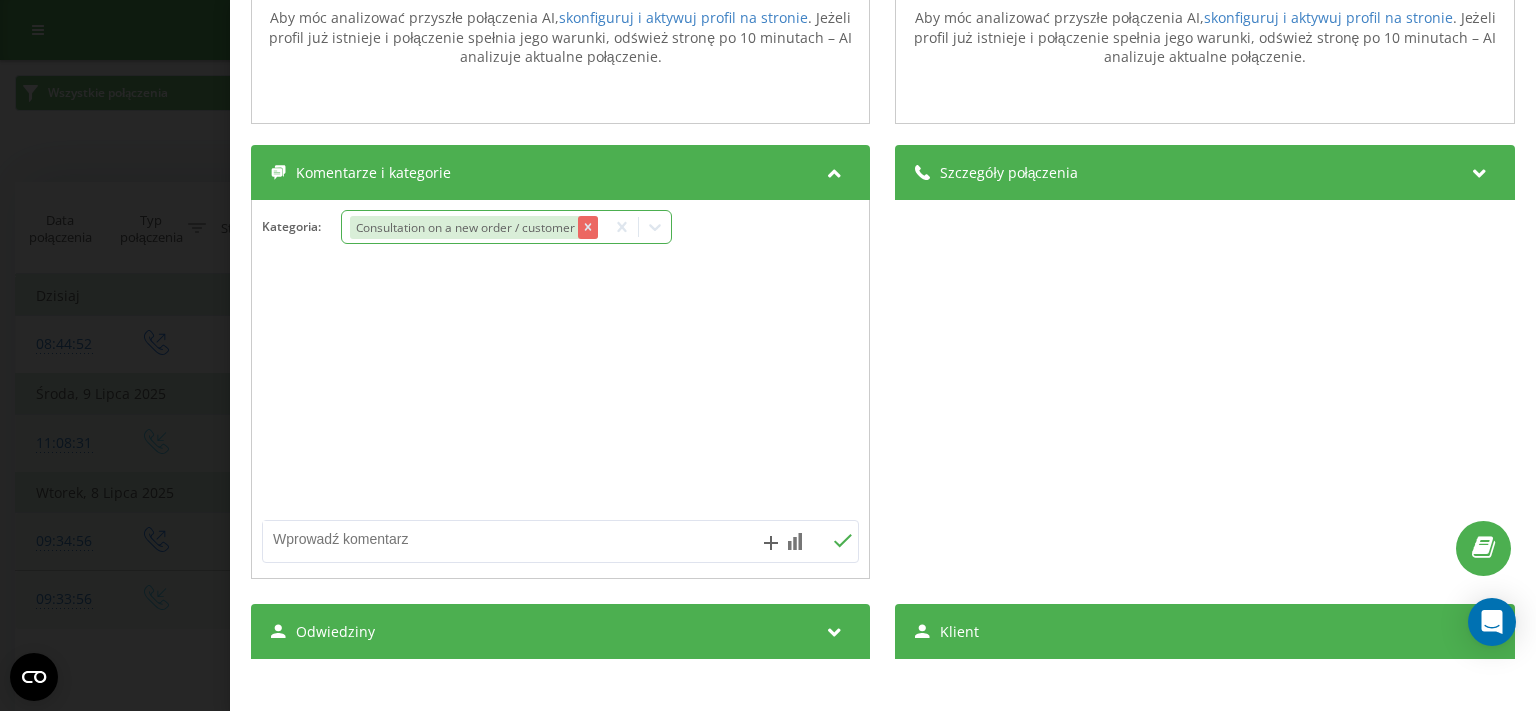 click 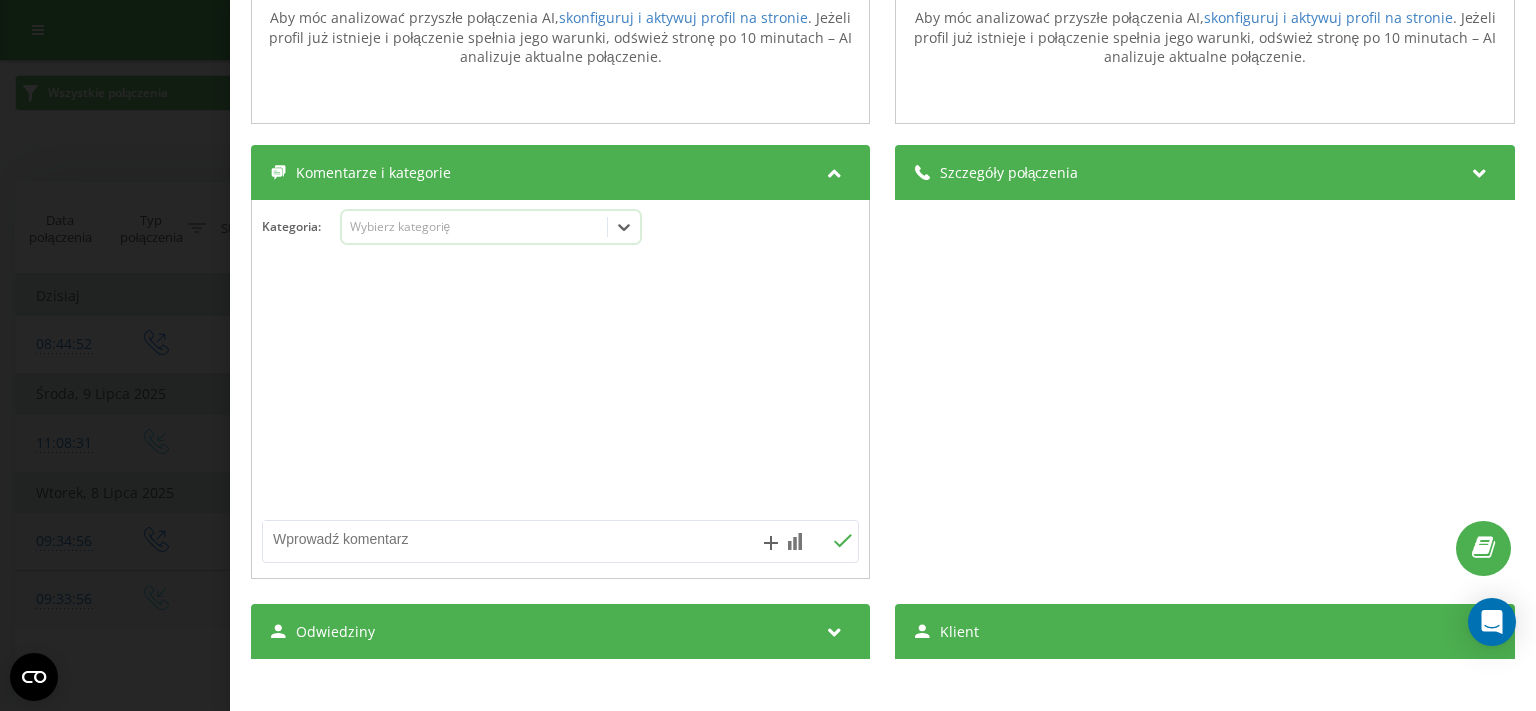 click at bounding box center (1481, 173) 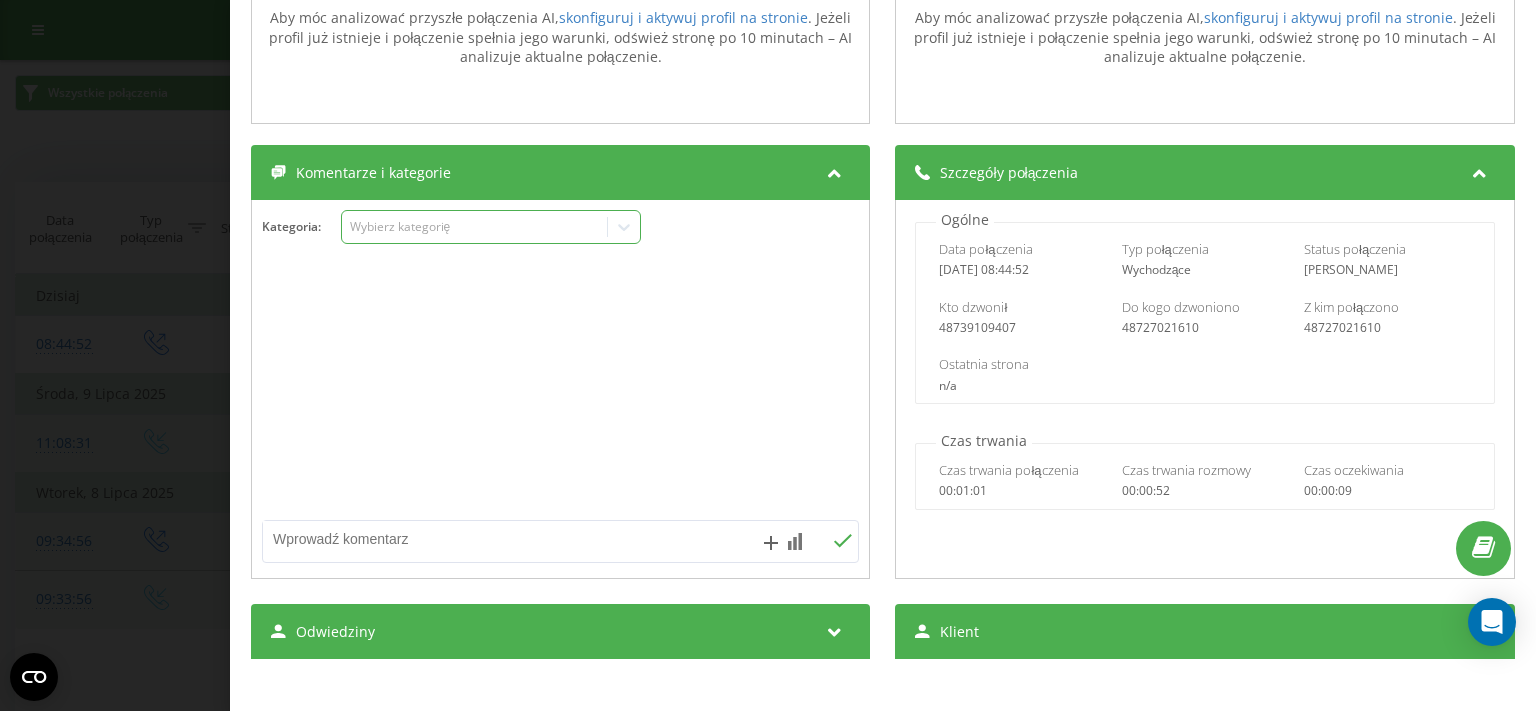 scroll, scrollTop: 806, scrollLeft: 0, axis: vertical 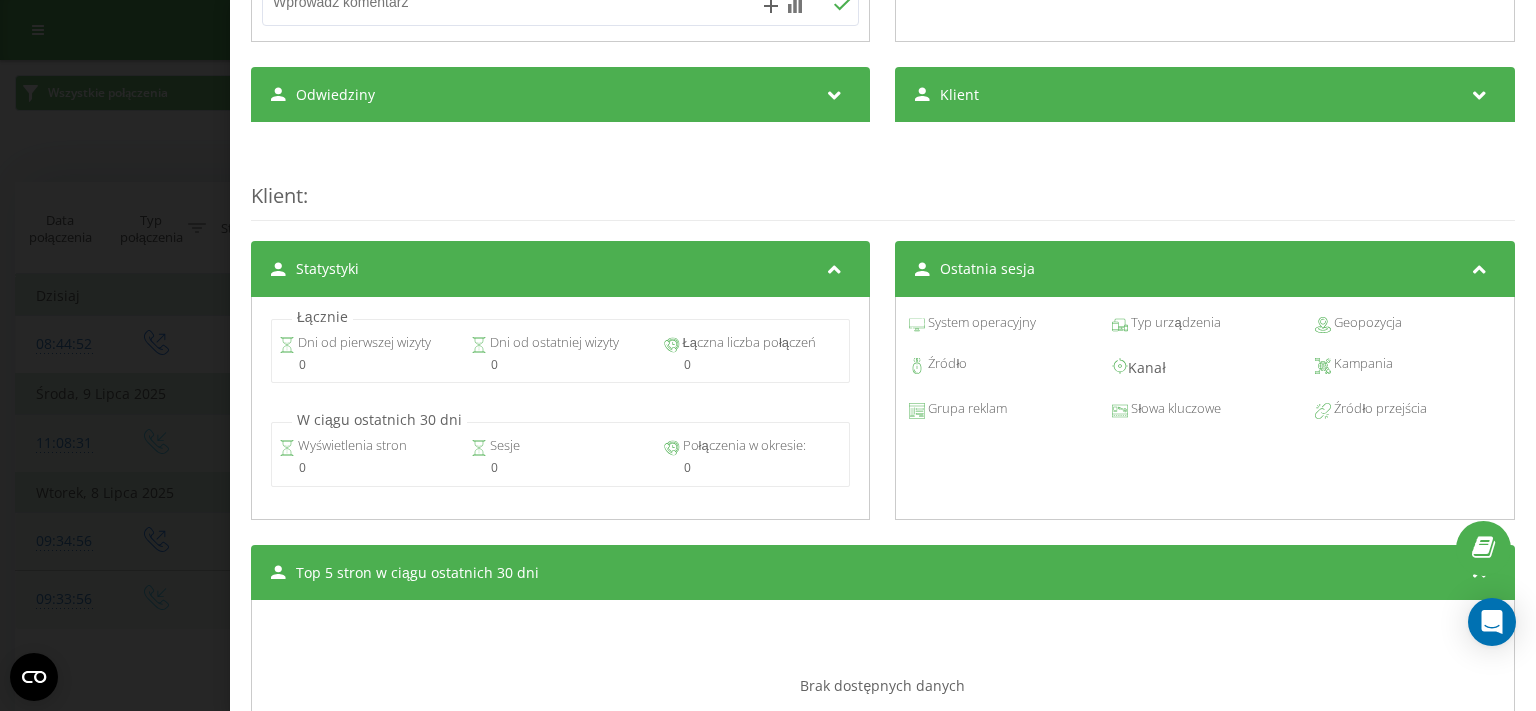 click on "Odwiedziny" at bounding box center [560, 95] 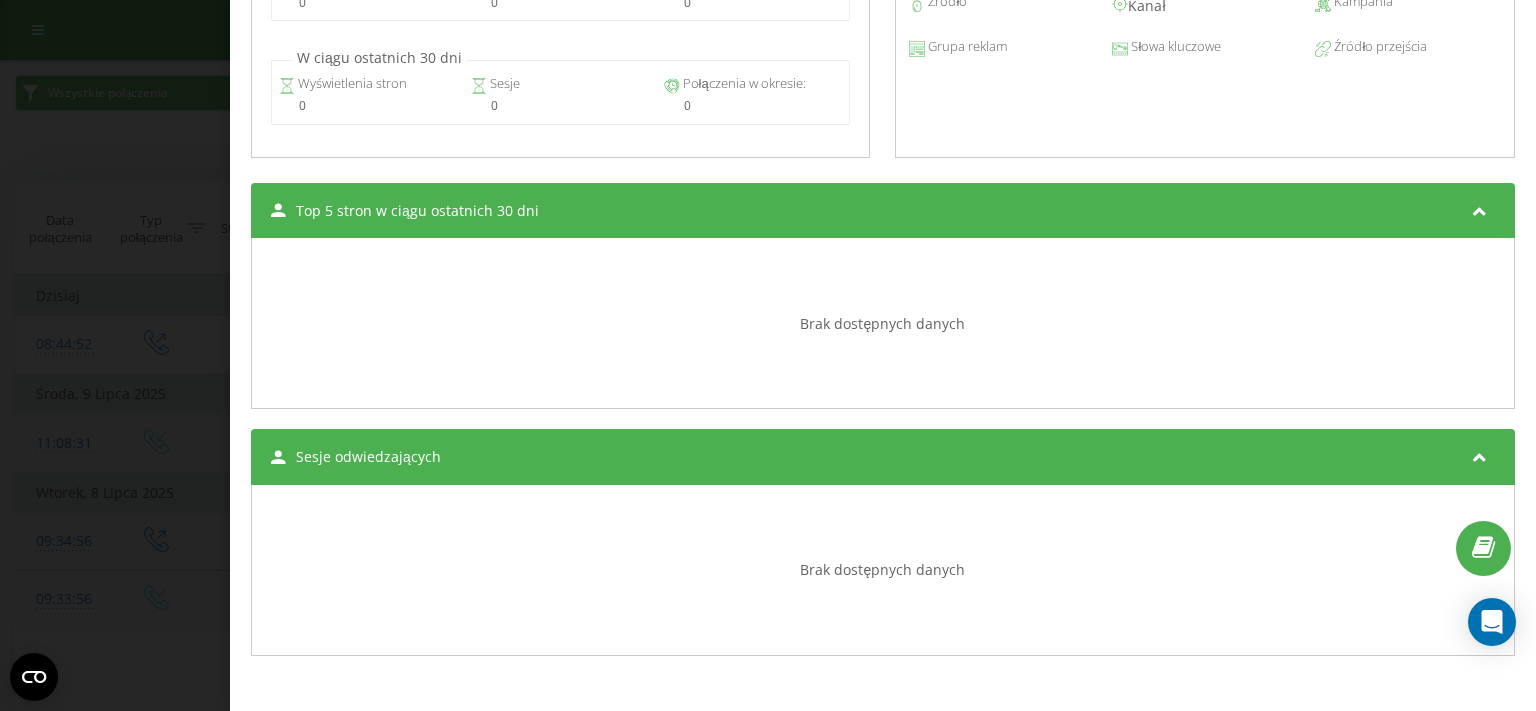 scroll, scrollTop: 0, scrollLeft: 0, axis: both 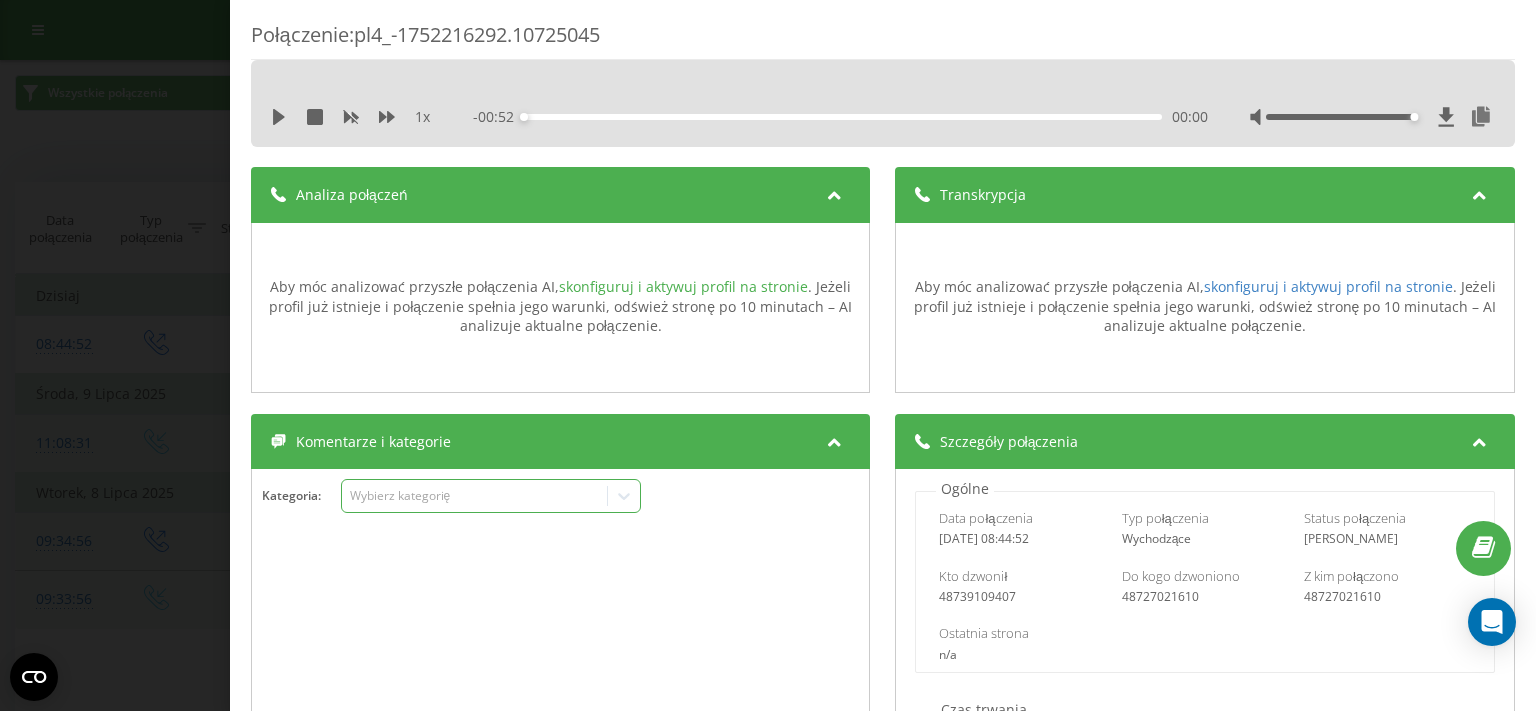 click on "skonfiguruj i aktywuj profil na stronie" at bounding box center (683, 286) 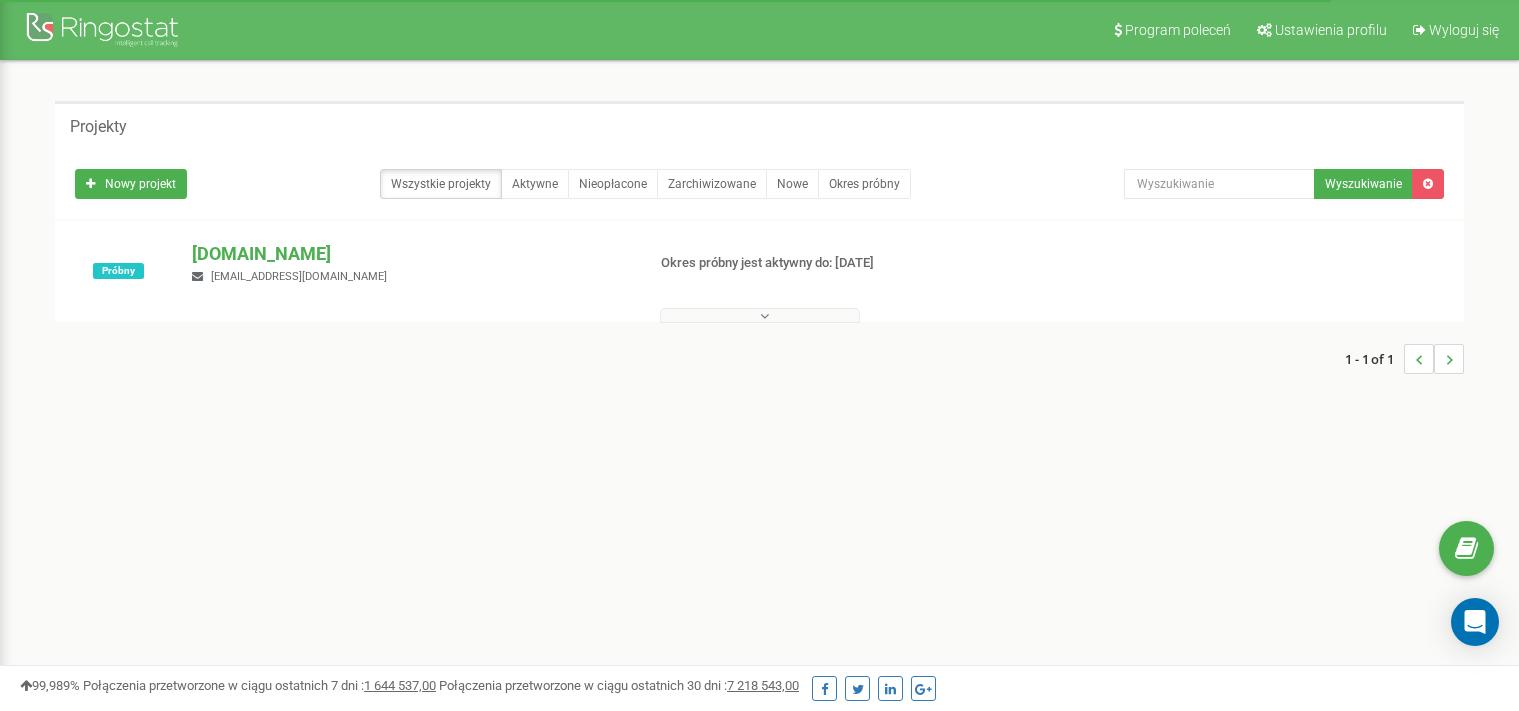 scroll, scrollTop: 0, scrollLeft: 0, axis: both 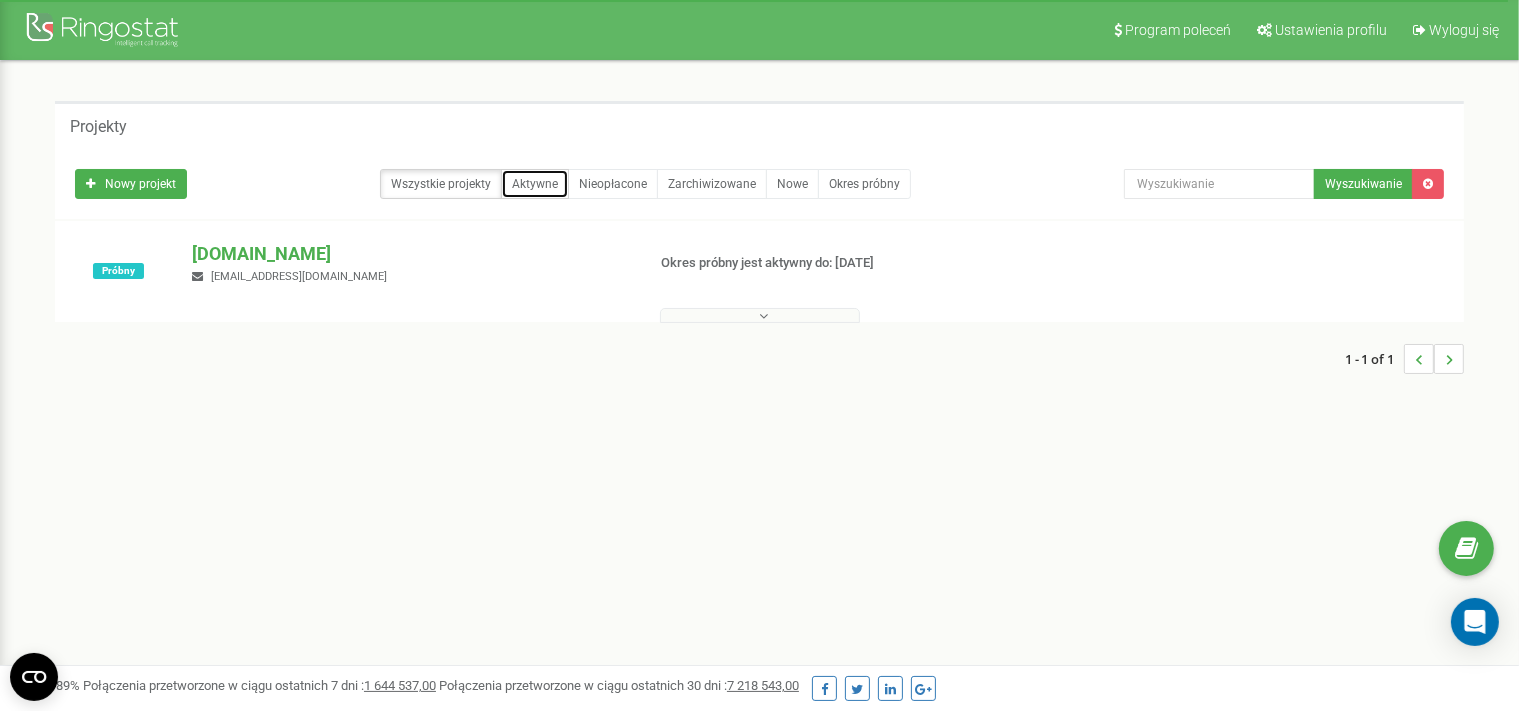 click on "Aktywne" at bounding box center [535, 184] 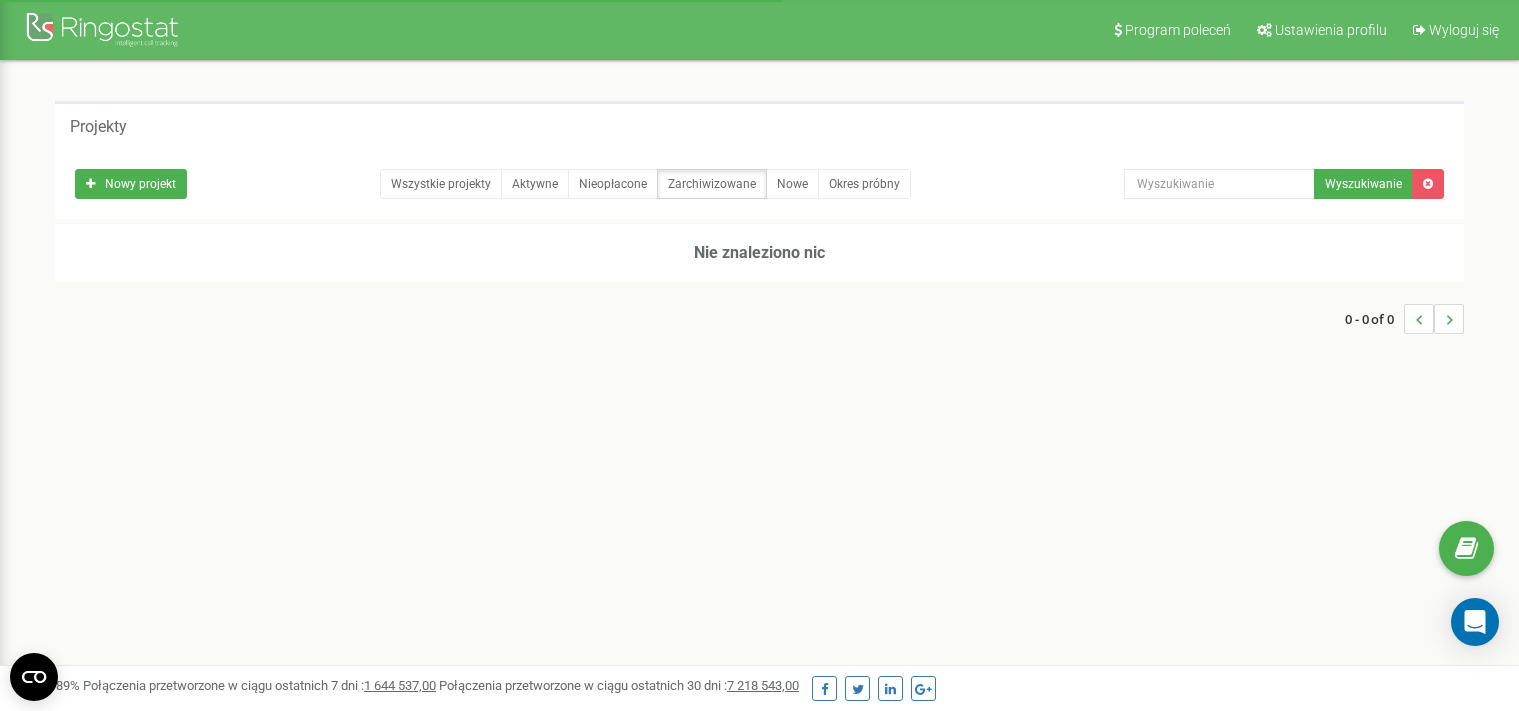 scroll, scrollTop: 0, scrollLeft: 0, axis: both 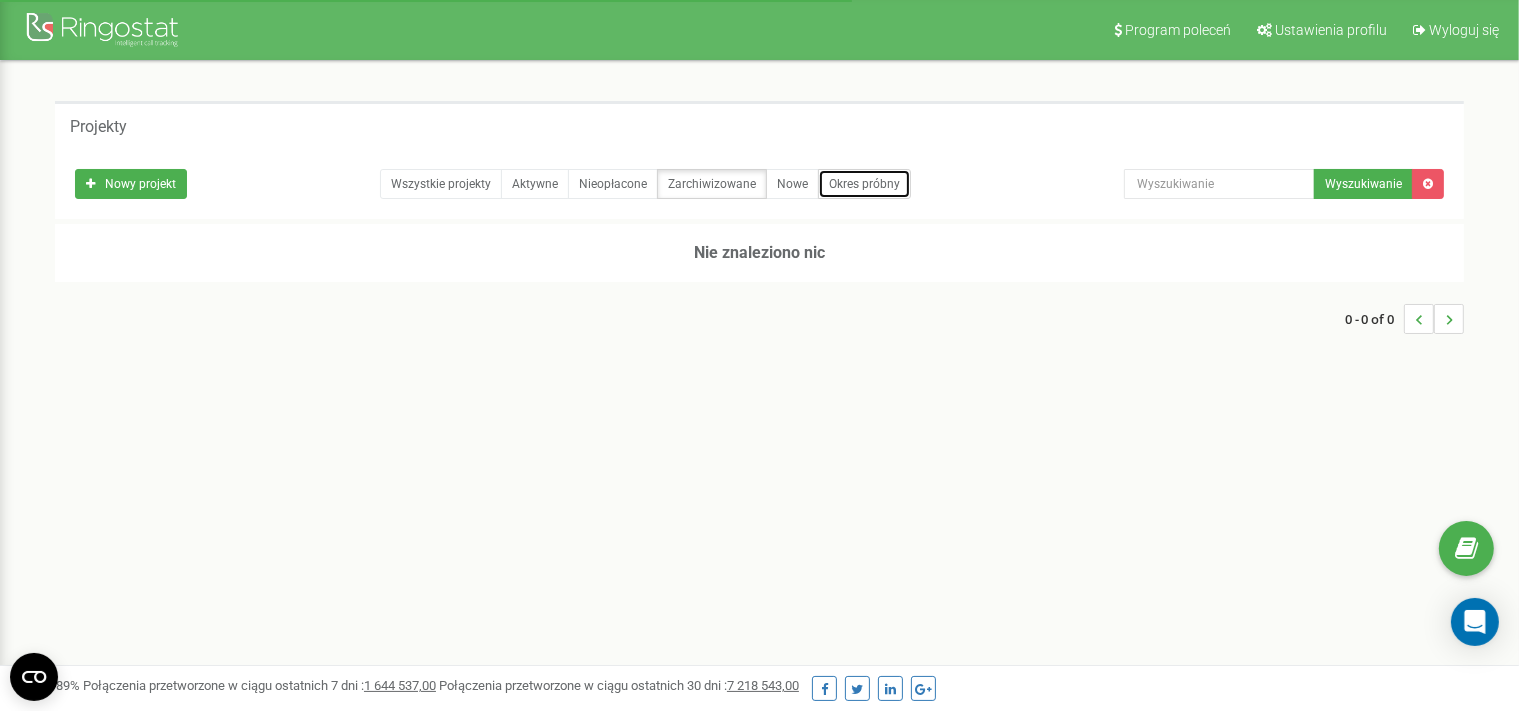 click on "Okres próbny" at bounding box center (864, 184) 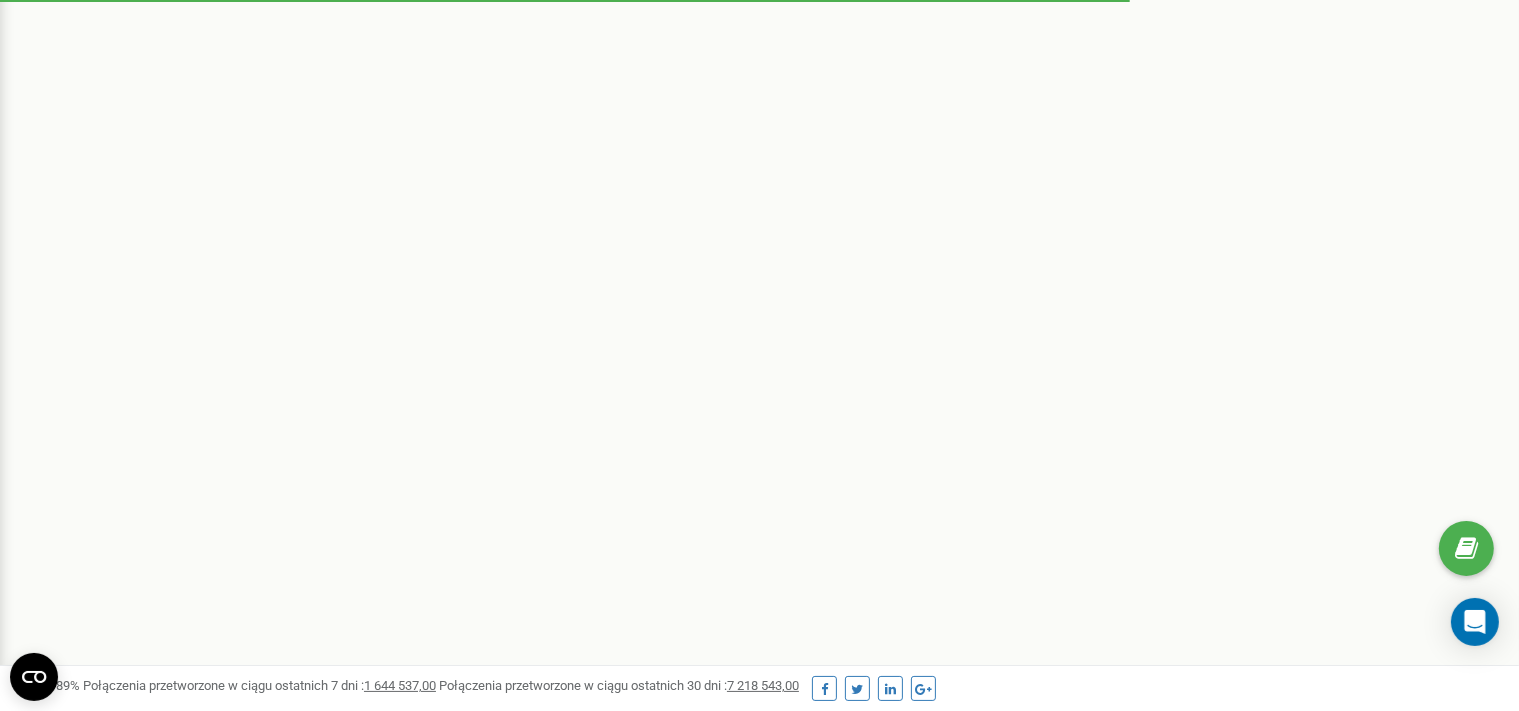 scroll, scrollTop: 0, scrollLeft: 0, axis: both 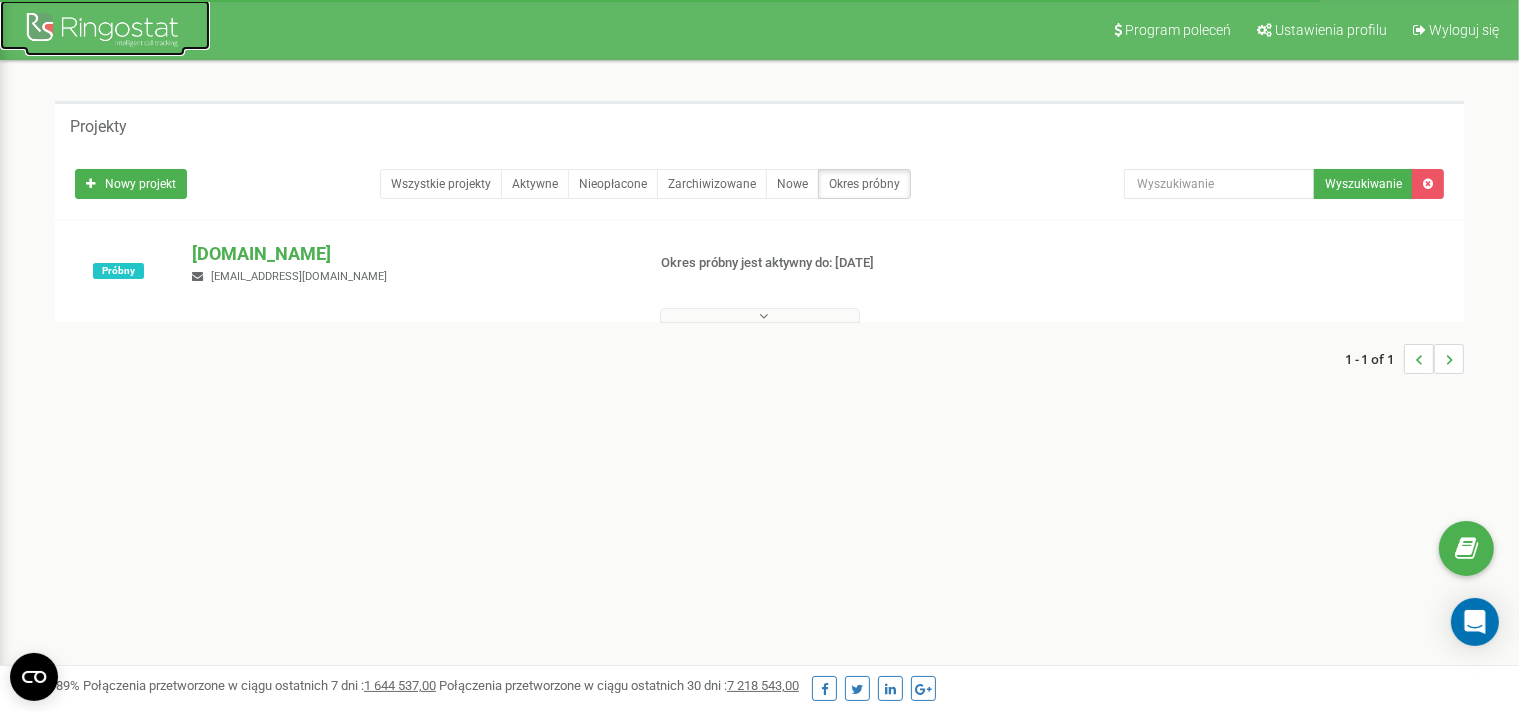 click at bounding box center [105, 32] 